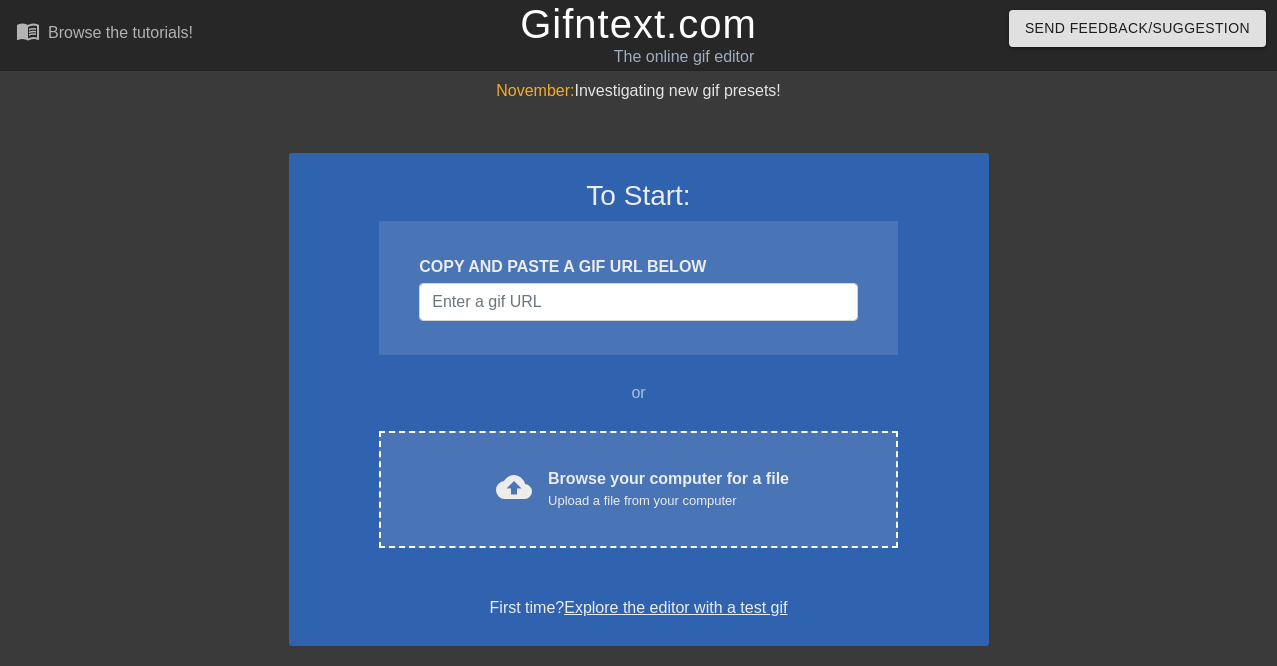 scroll, scrollTop: 0, scrollLeft: 0, axis: both 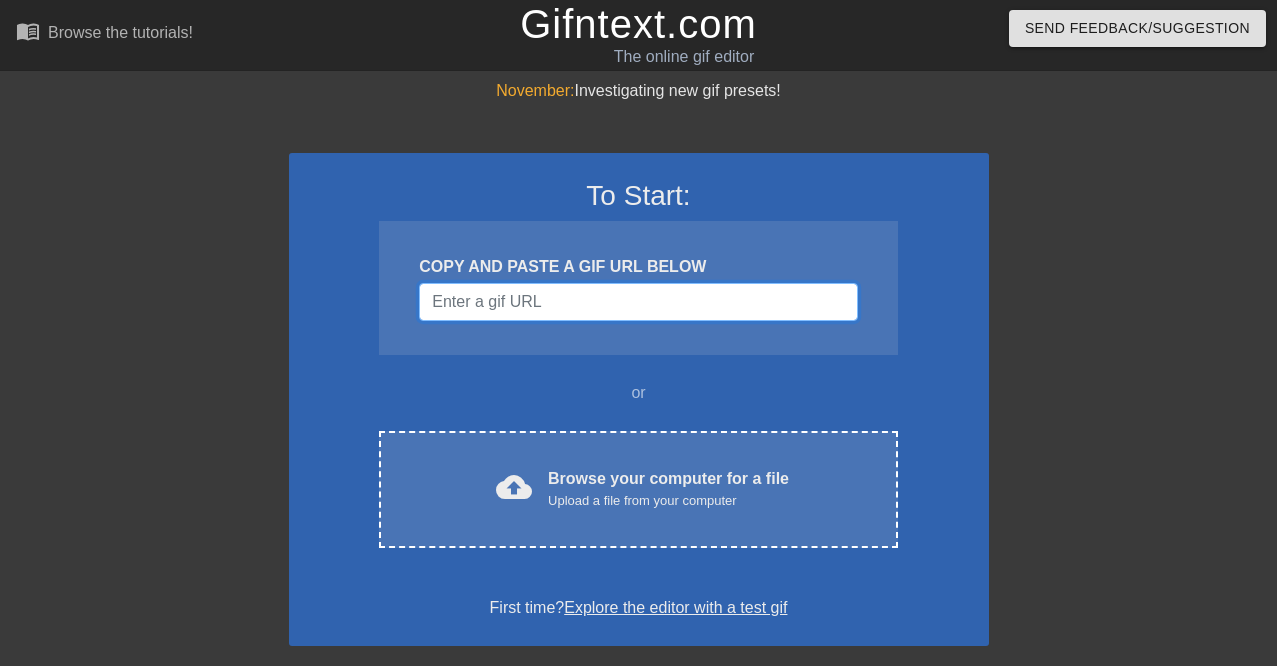click at bounding box center [638, 302] 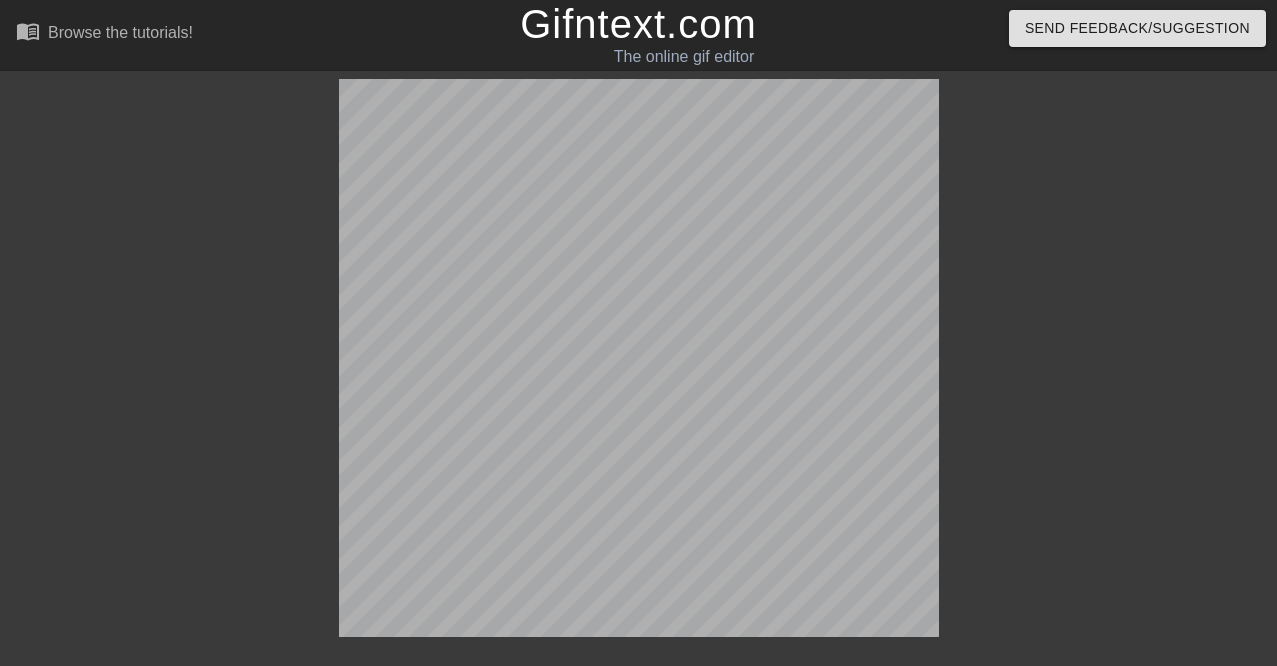 click at bounding box center [165, 379] 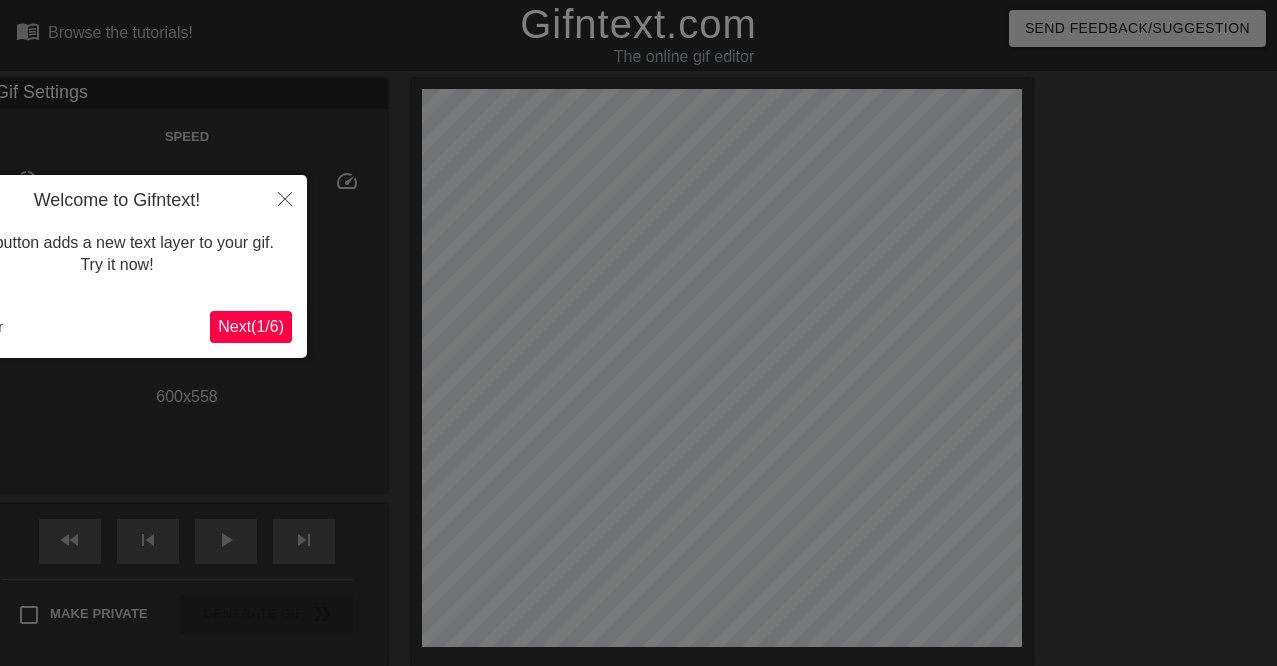 scroll, scrollTop: 49, scrollLeft: 0, axis: vertical 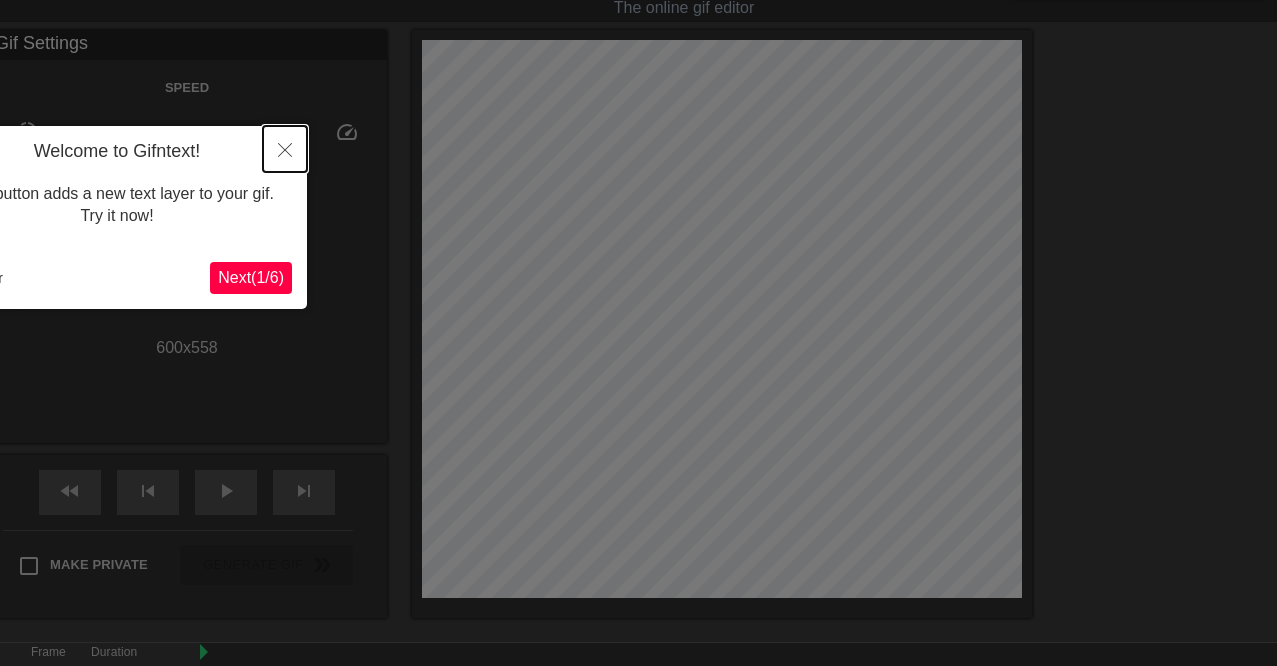 click at bounding box center [285, 149] 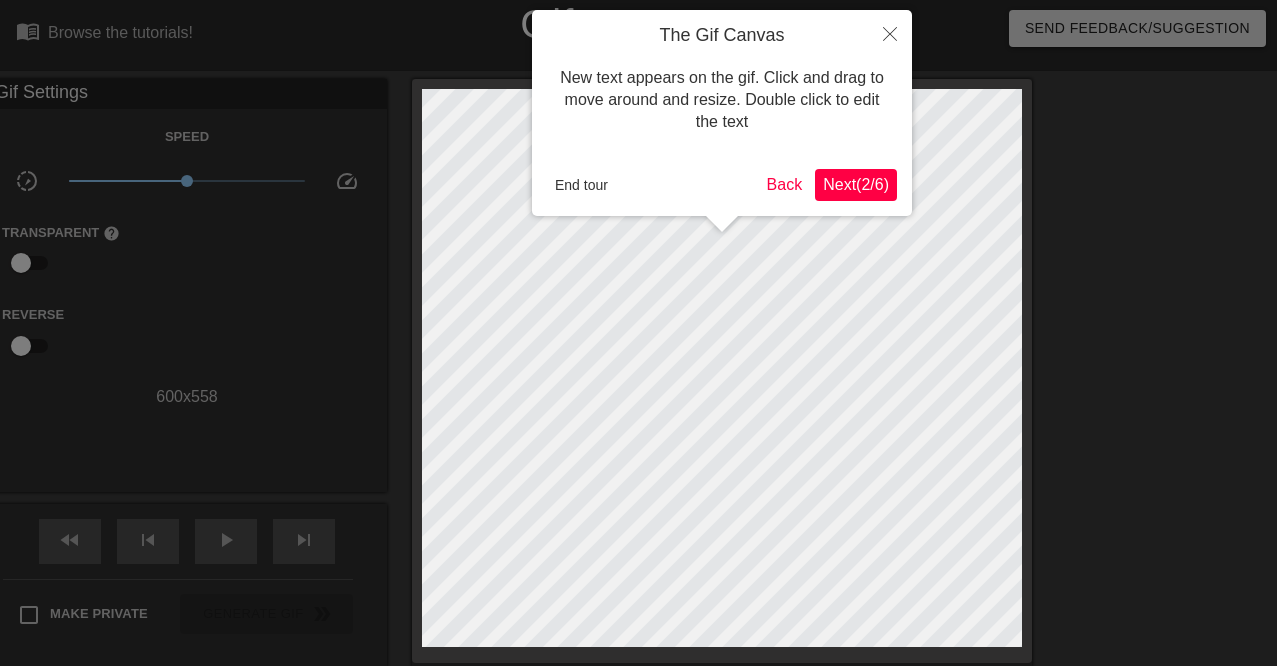 scroll, scrollTop: 246, scrollLeft: 0, axis: vertical 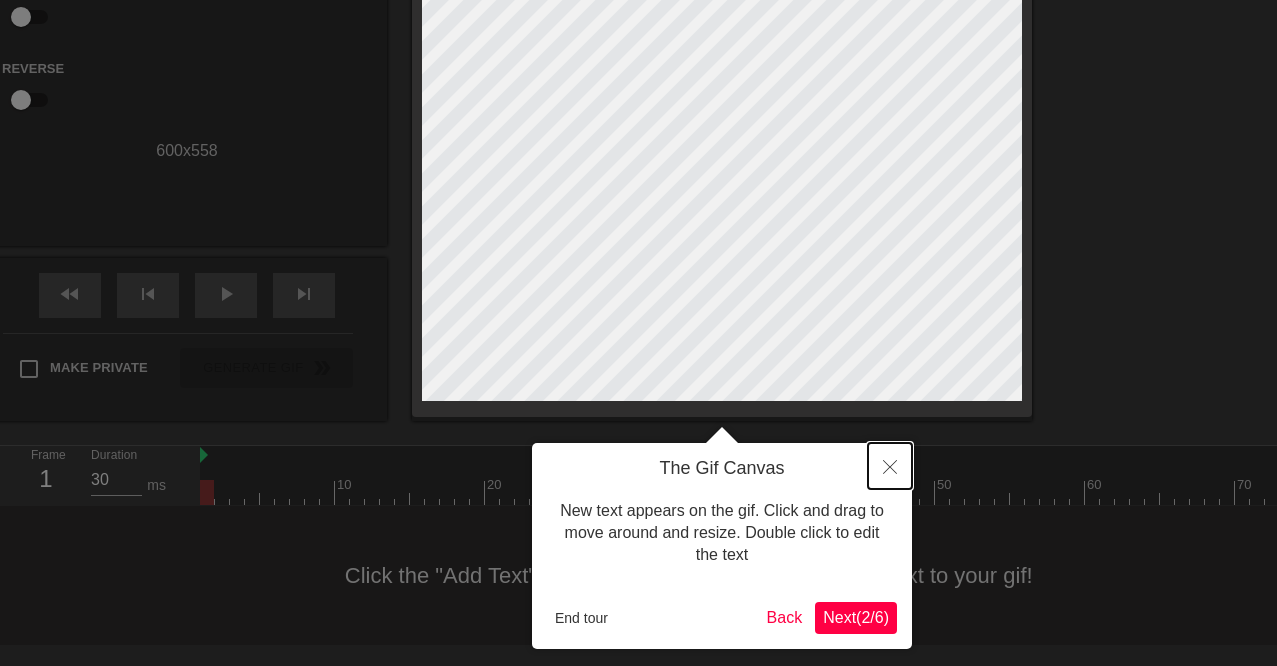 click at bounding box center (890, 466) 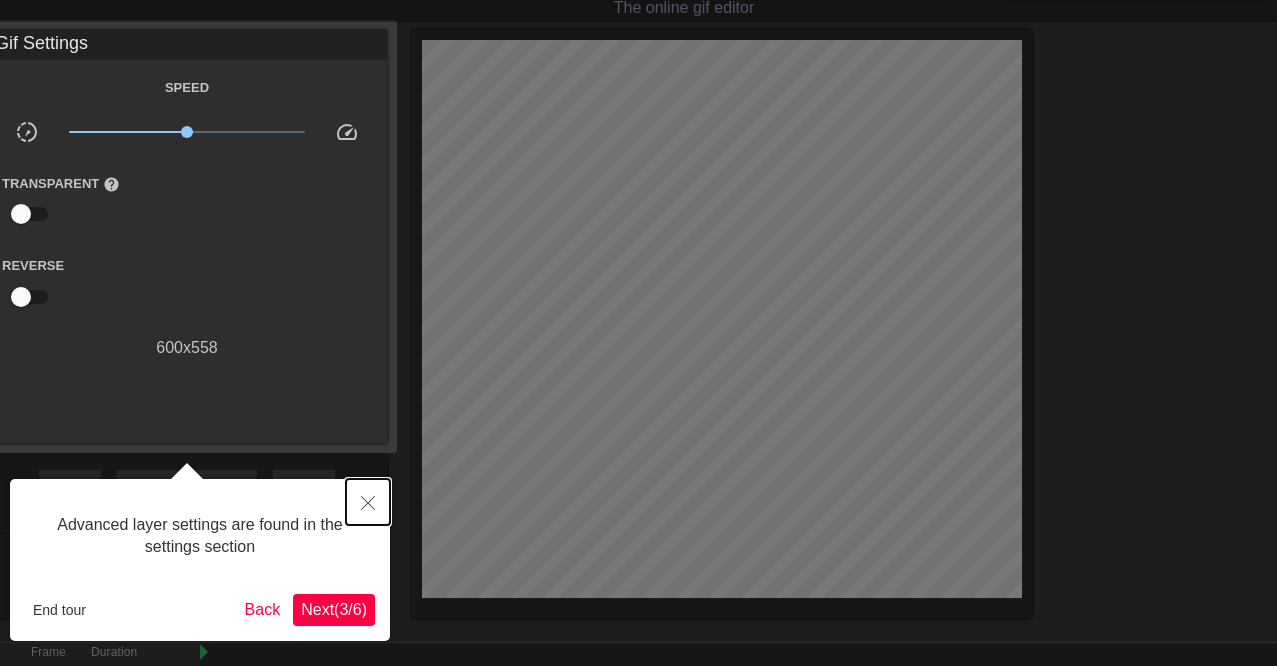 click at bounding box center [368, 502] 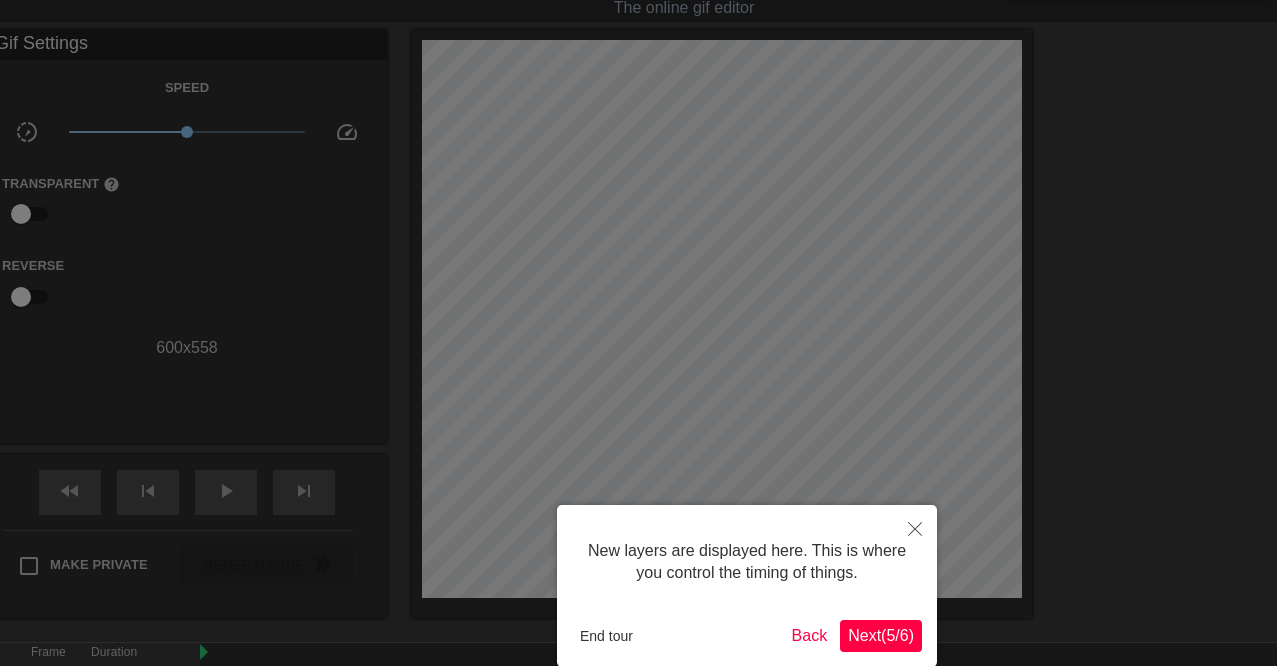 scroll, scrollTop: 229, scrollLeft: 0, axis: vertical 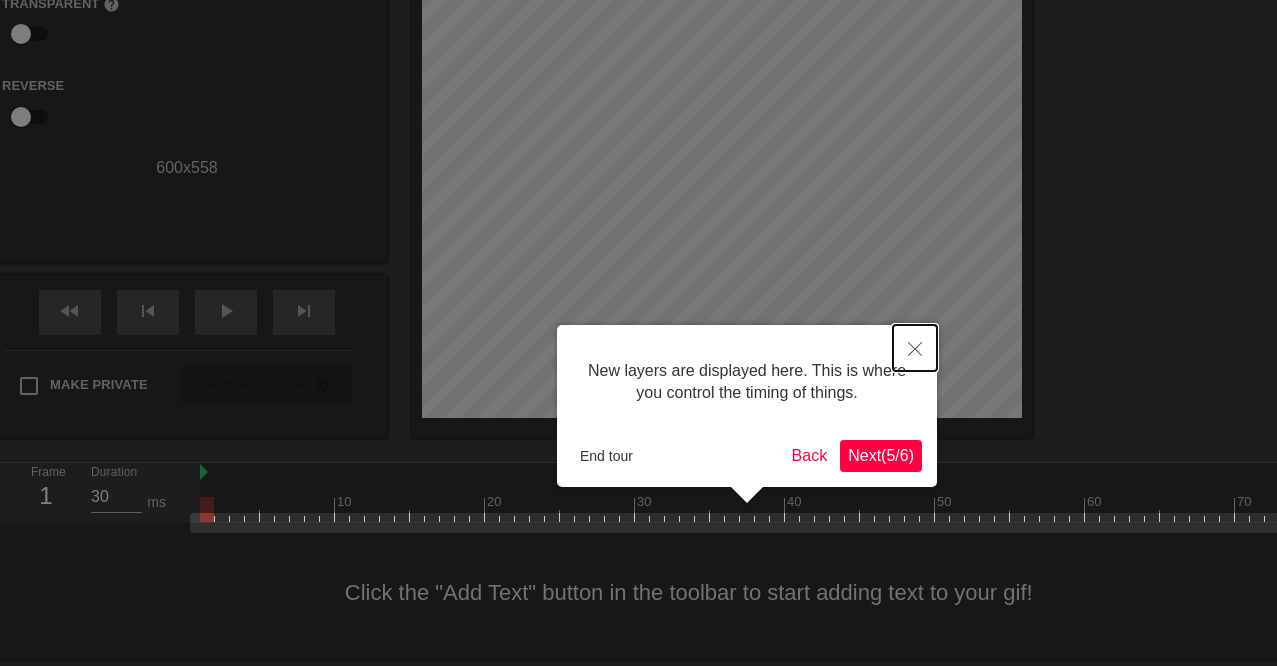 click at bounding box center (915, 348) 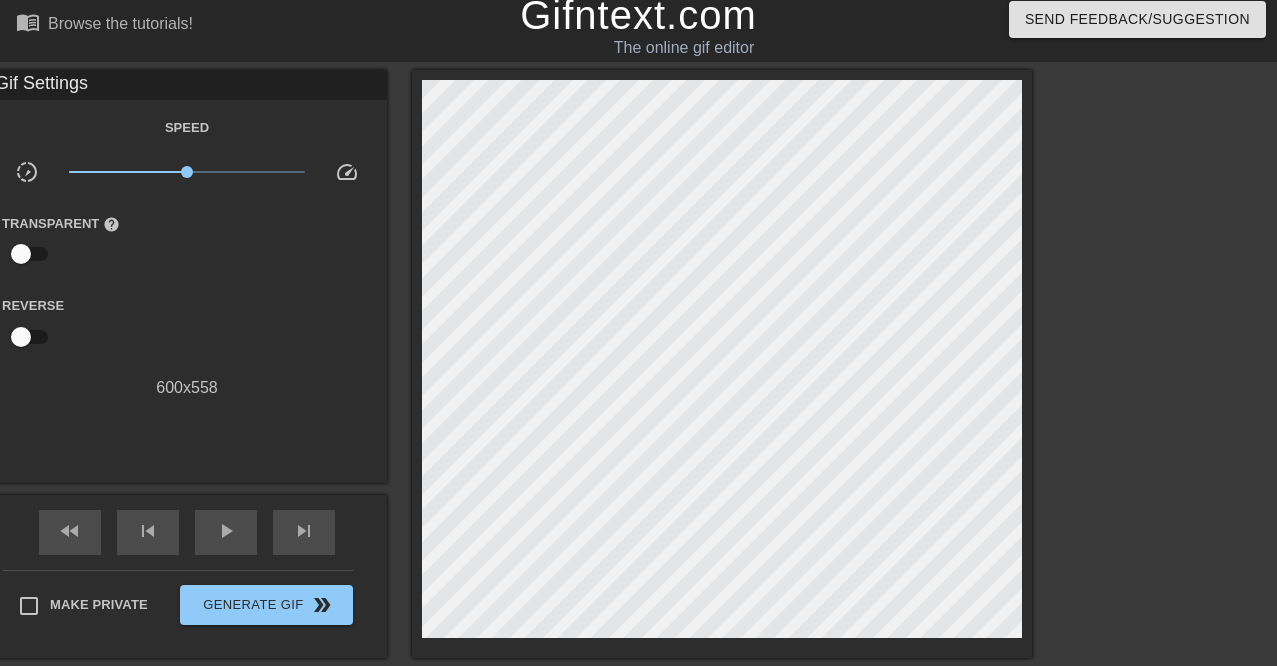 scroll, scrollTop: 0, scrollLeft: 0, axis: both 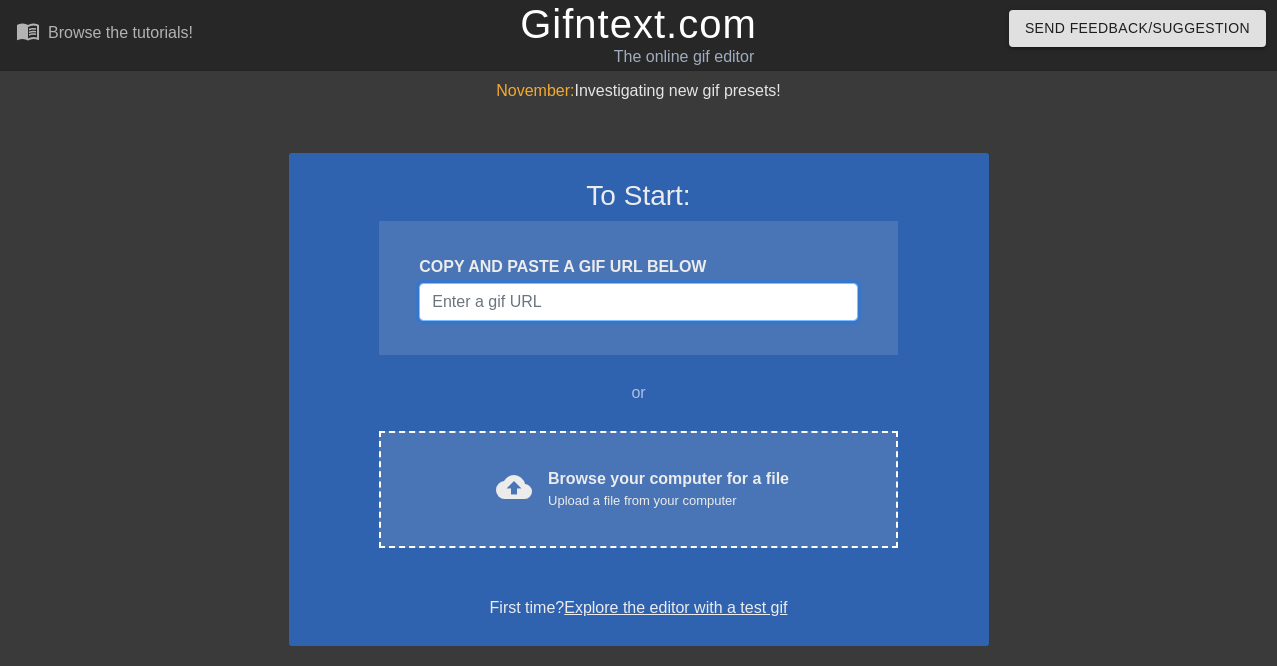 click at bounding box center [638, 302] 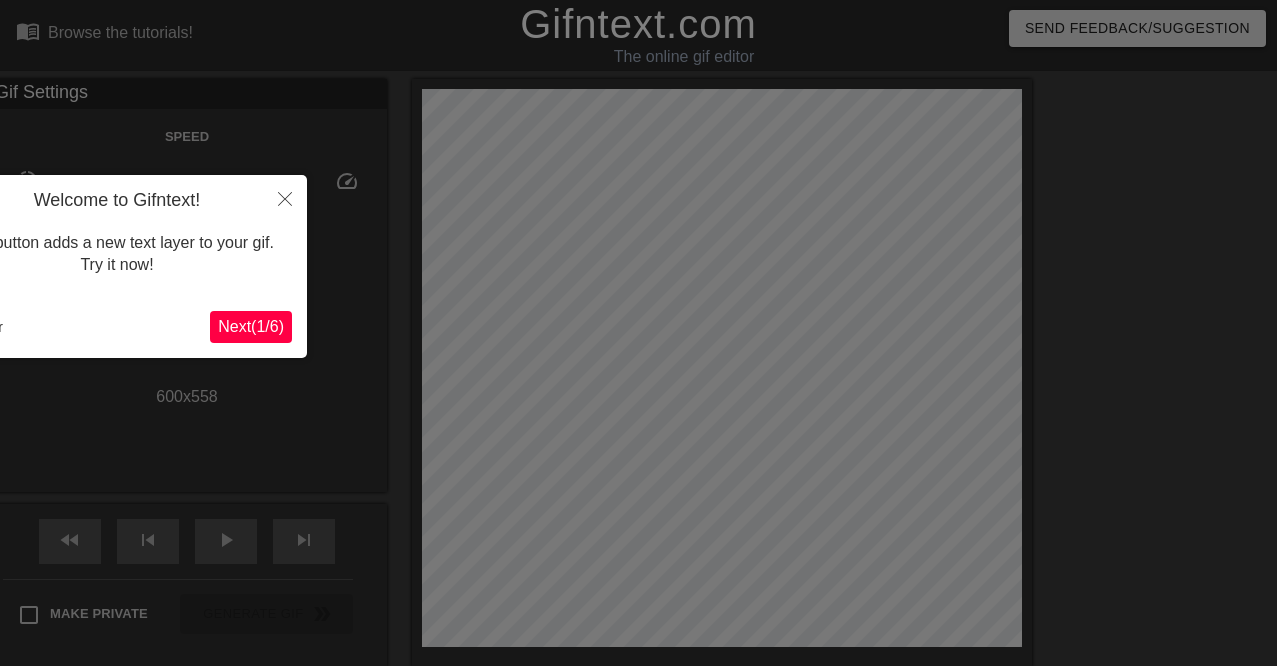 scroll, scrollTop: 49, scrollLeft: 0, axis: vertical 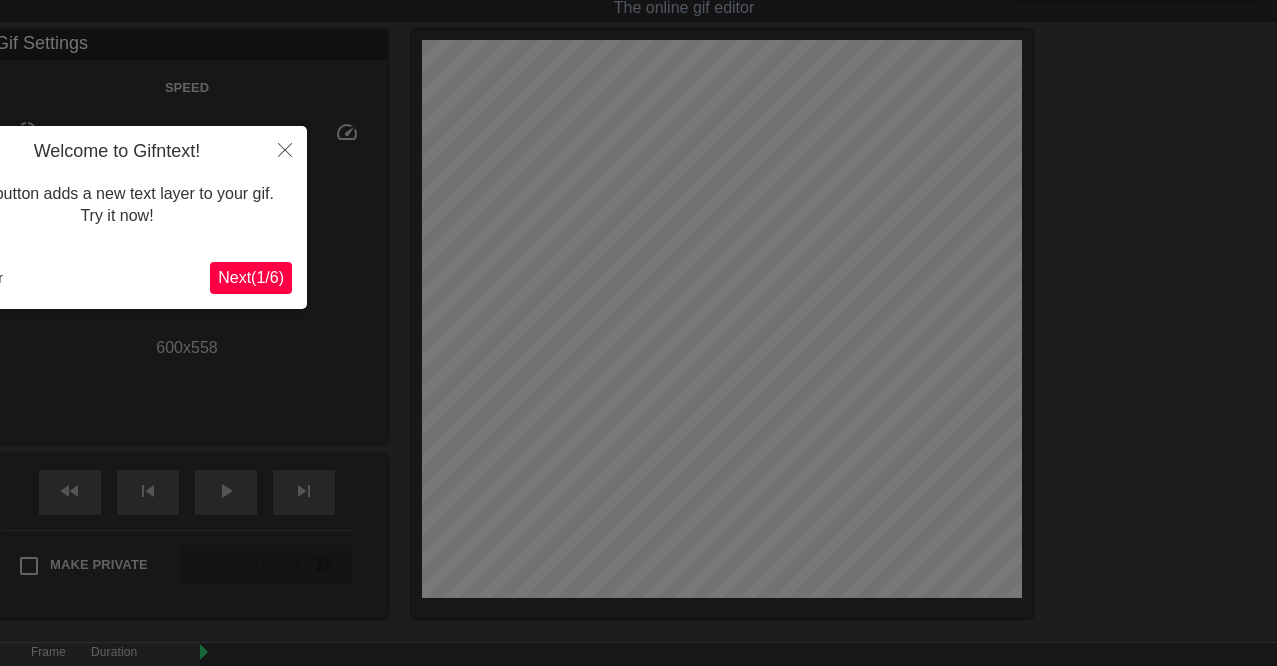 click on "Next  ( 1 / 6 )" at bounding box center [251, 277] 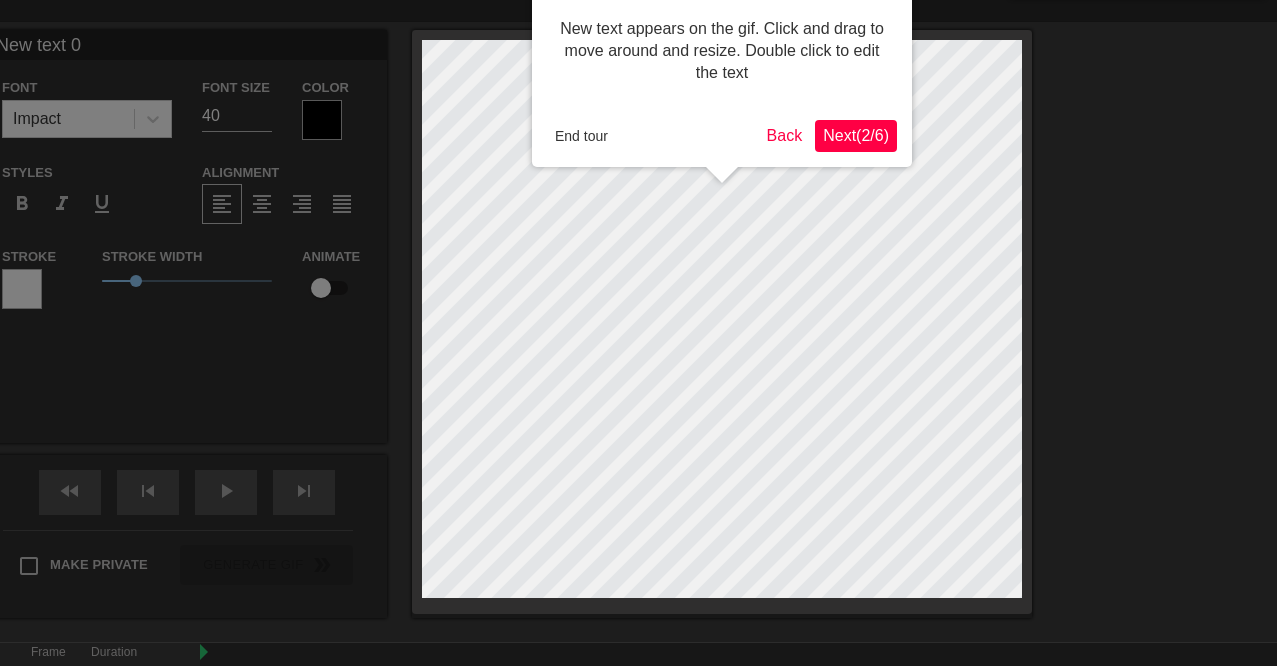 scroll, scrollTop: 0, scrollLeft: 0, axis: both 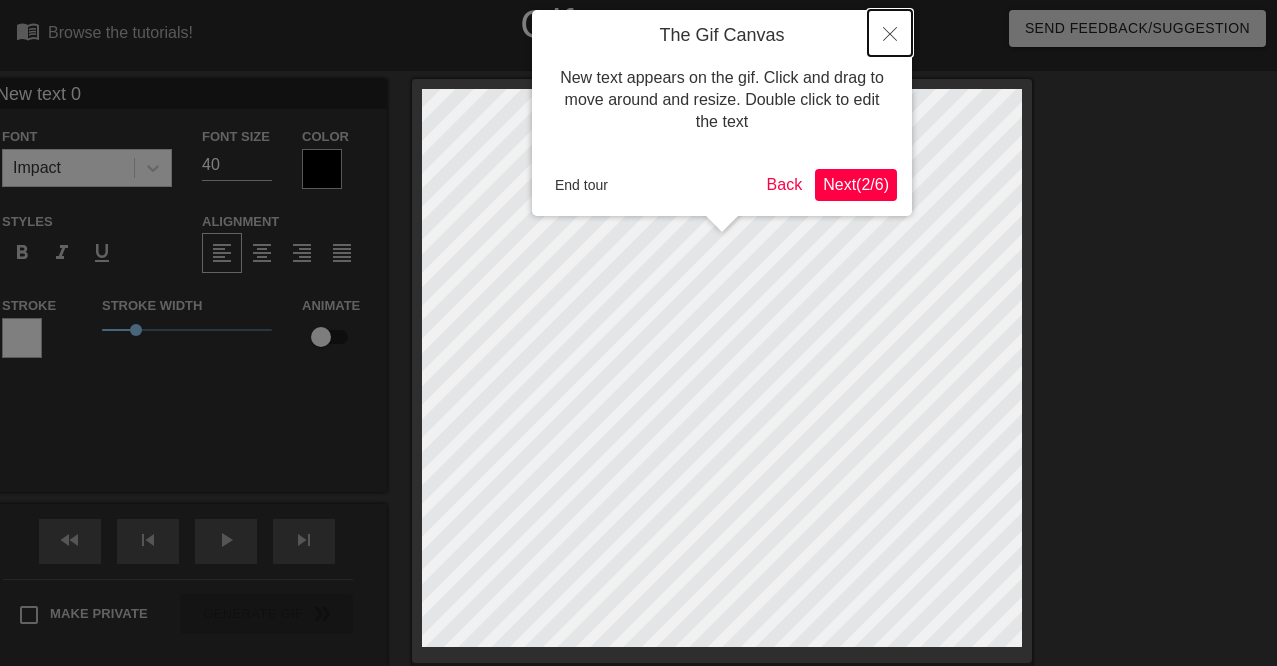 click at bounding box center (890, 33) 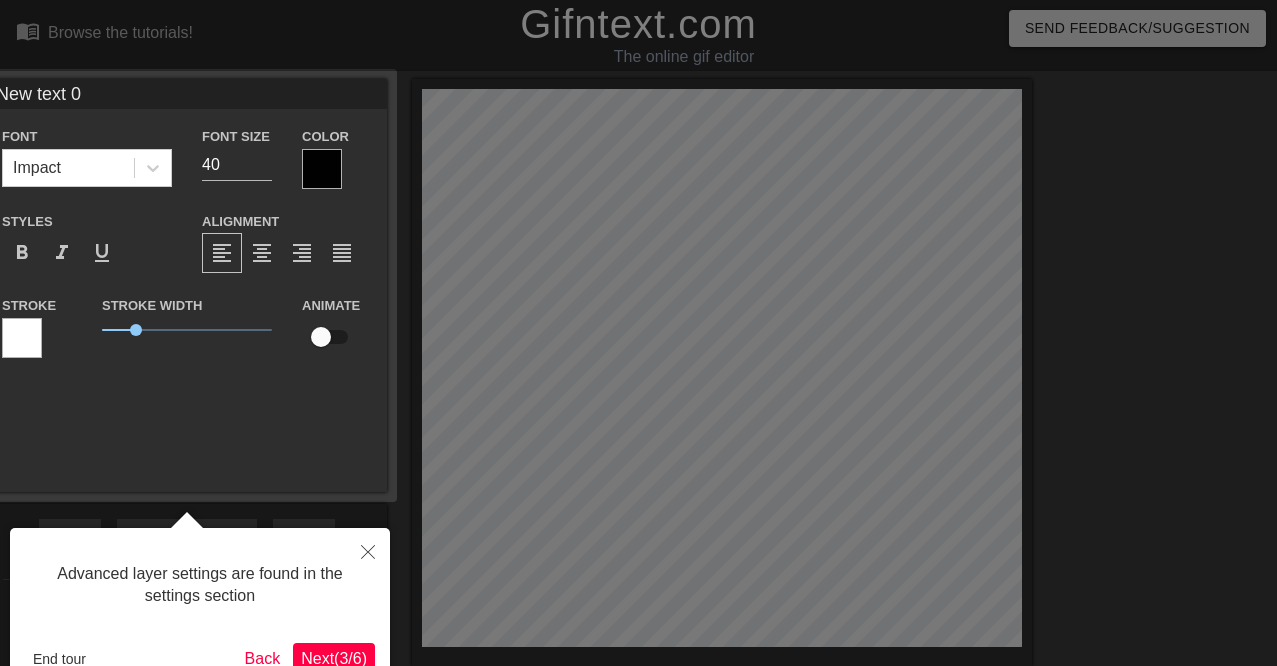 scroll, scrollTop: 49, scrollLeft: 0, axis: vertical 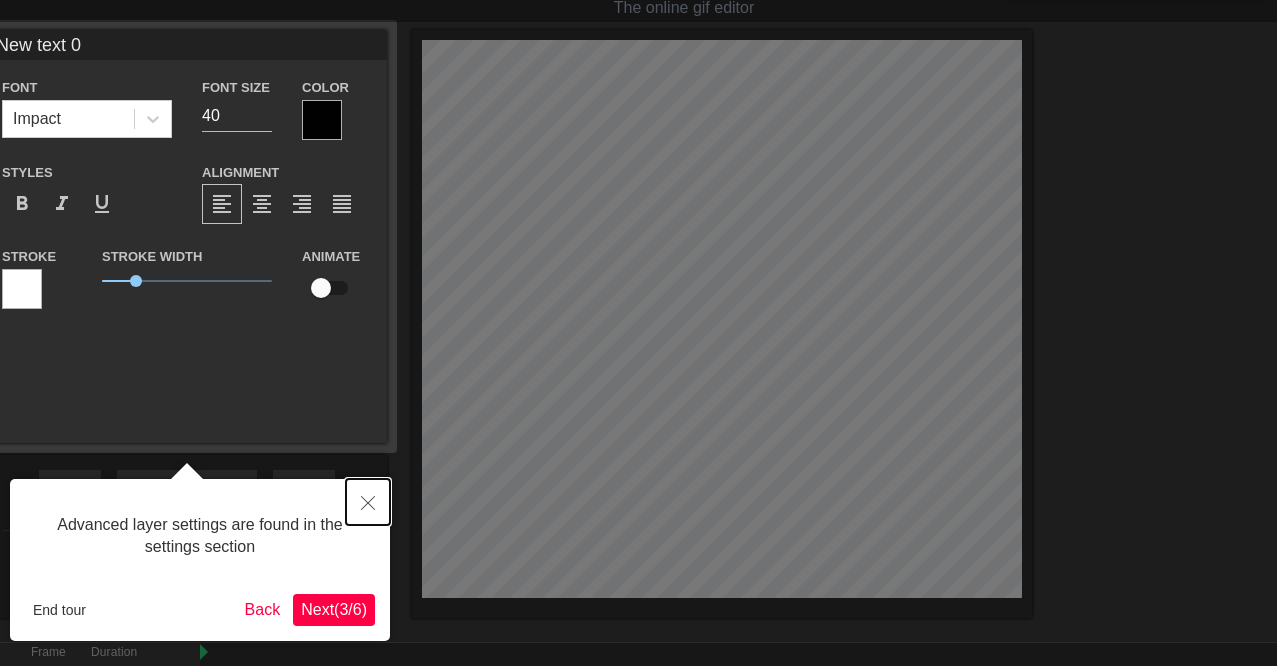click at bounding box center (368, 502) 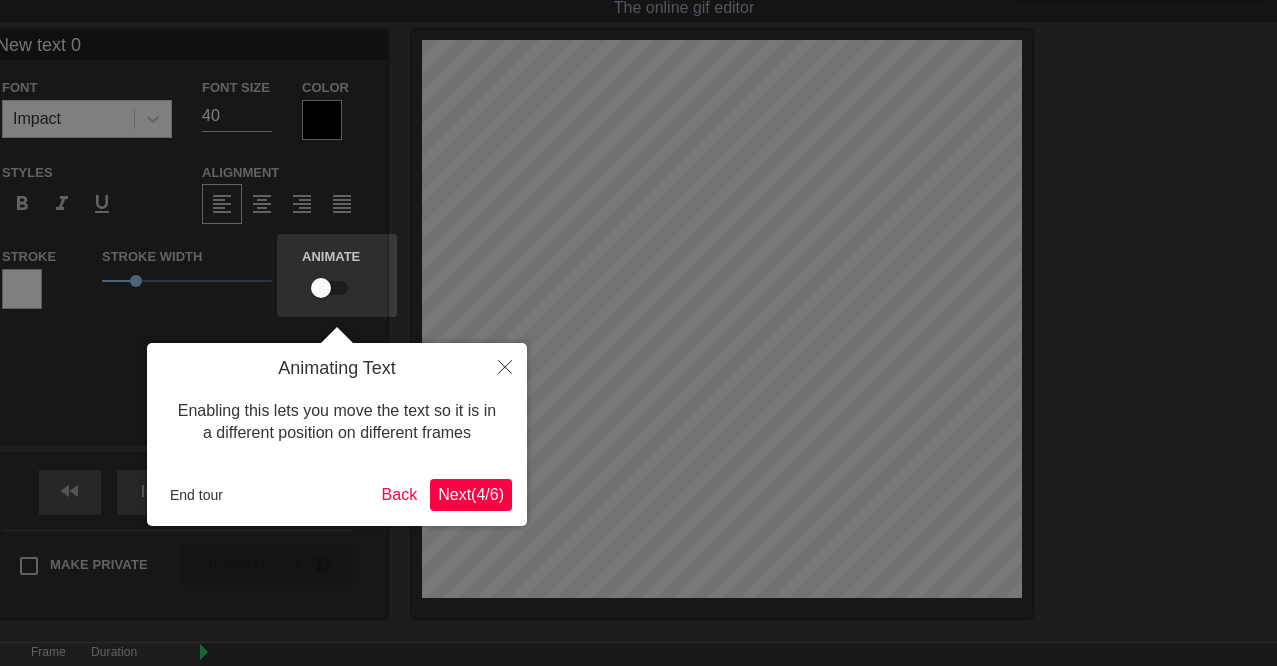 scroll, scrollTop: 0, scrollLeft: 0, axis: both 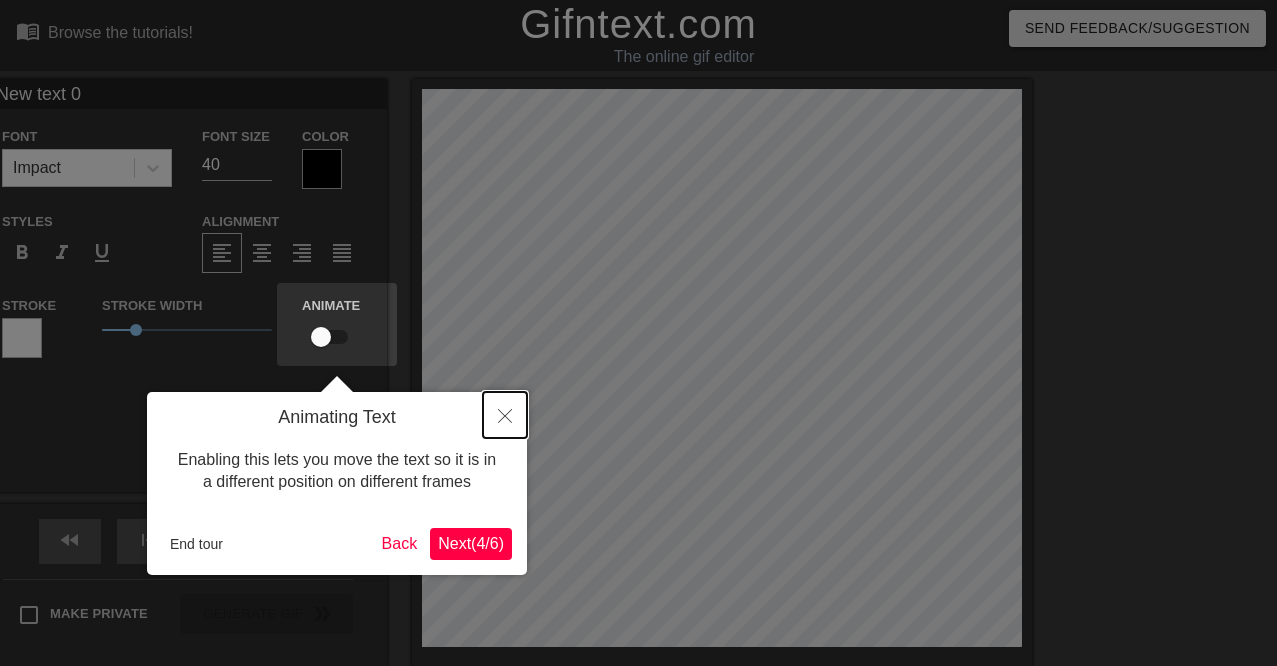 click at bounding box center (505, 415) 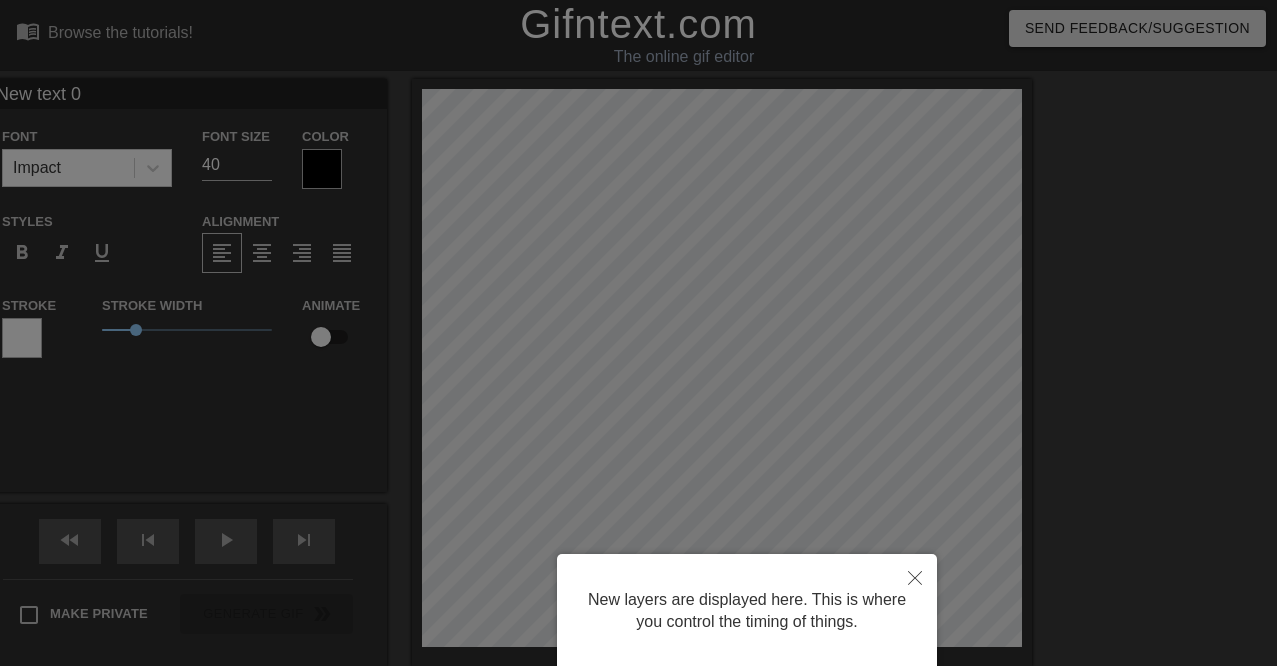 scroll, scrollTop: 149, scrollLeft: 0, axis: vertical 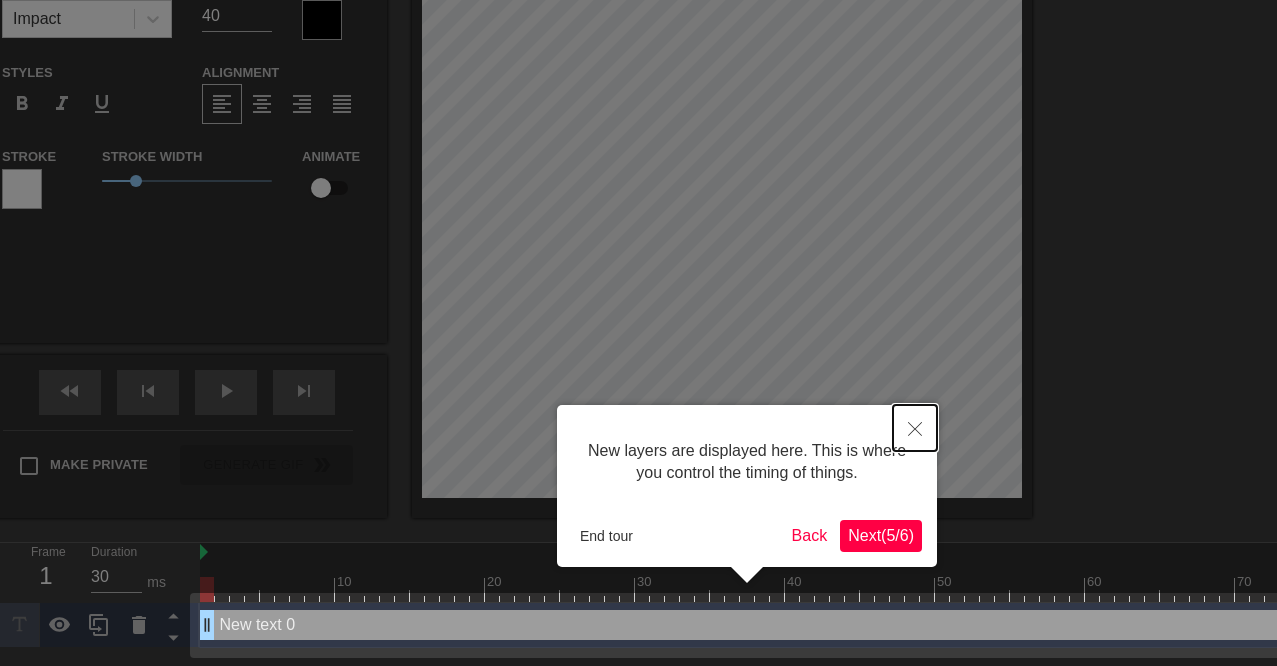 click at bounding box center (915, 428) 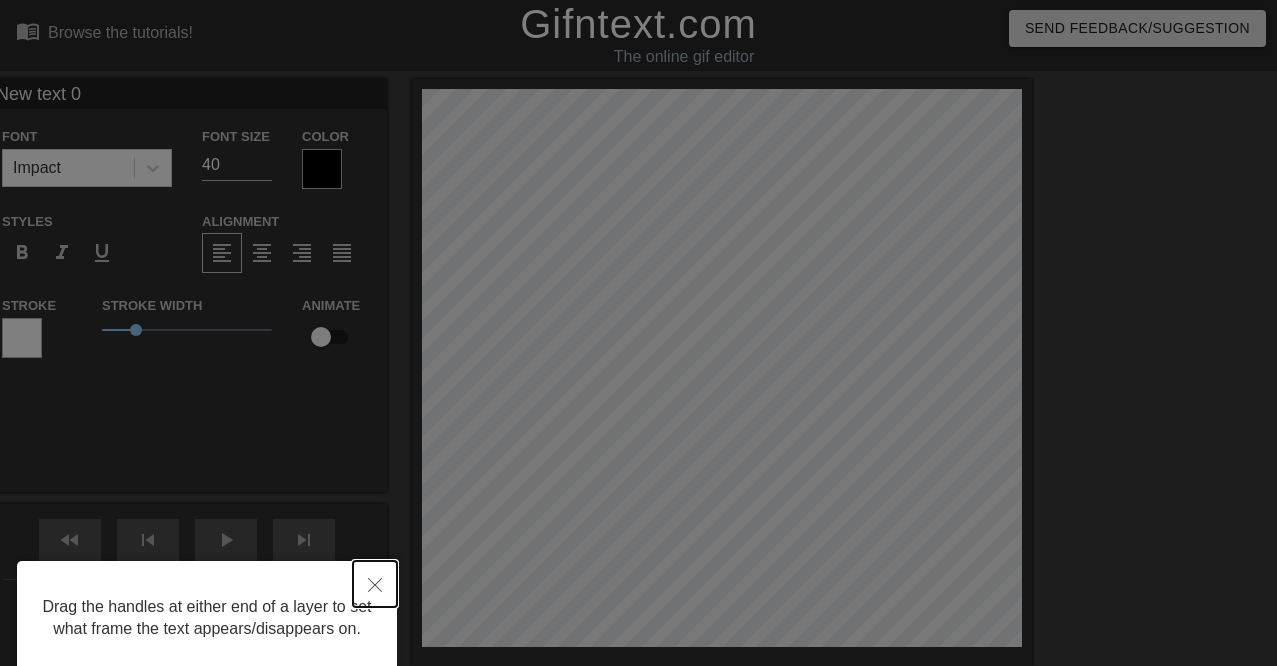 click 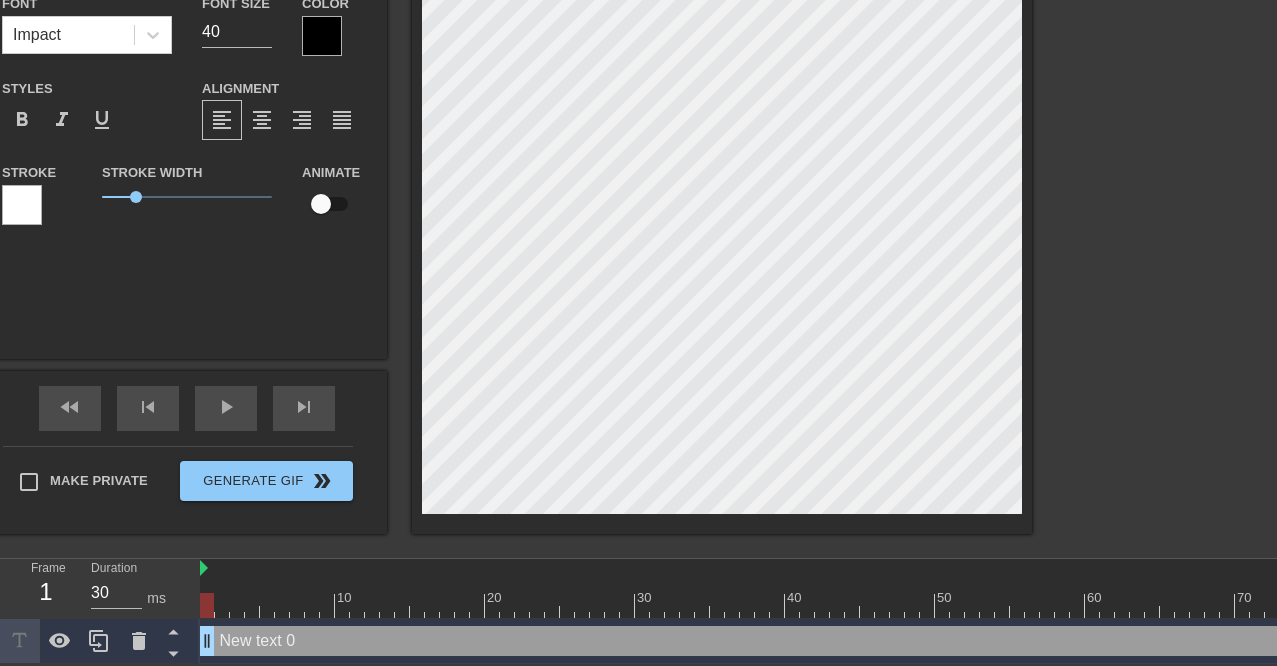 scroll, scrollTop: 0, scrollLeft: 0, axis: both 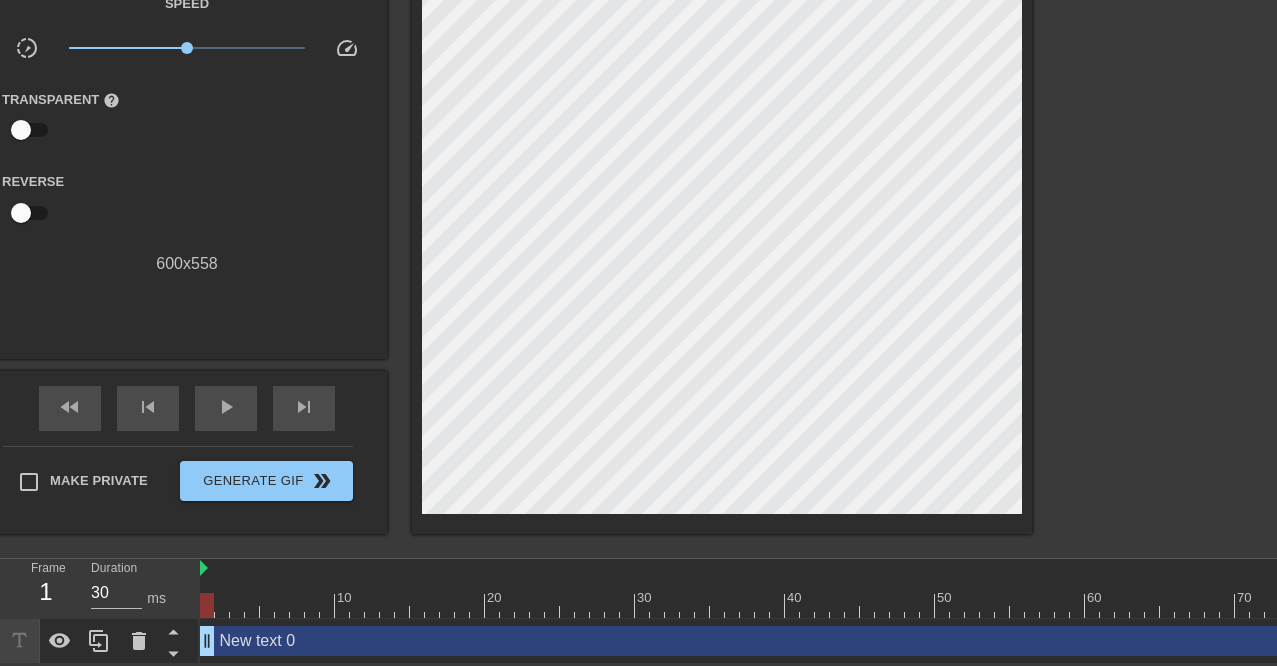 click on "New text 0 drag_handle drag_handle" at bounding box center [2637, 641] 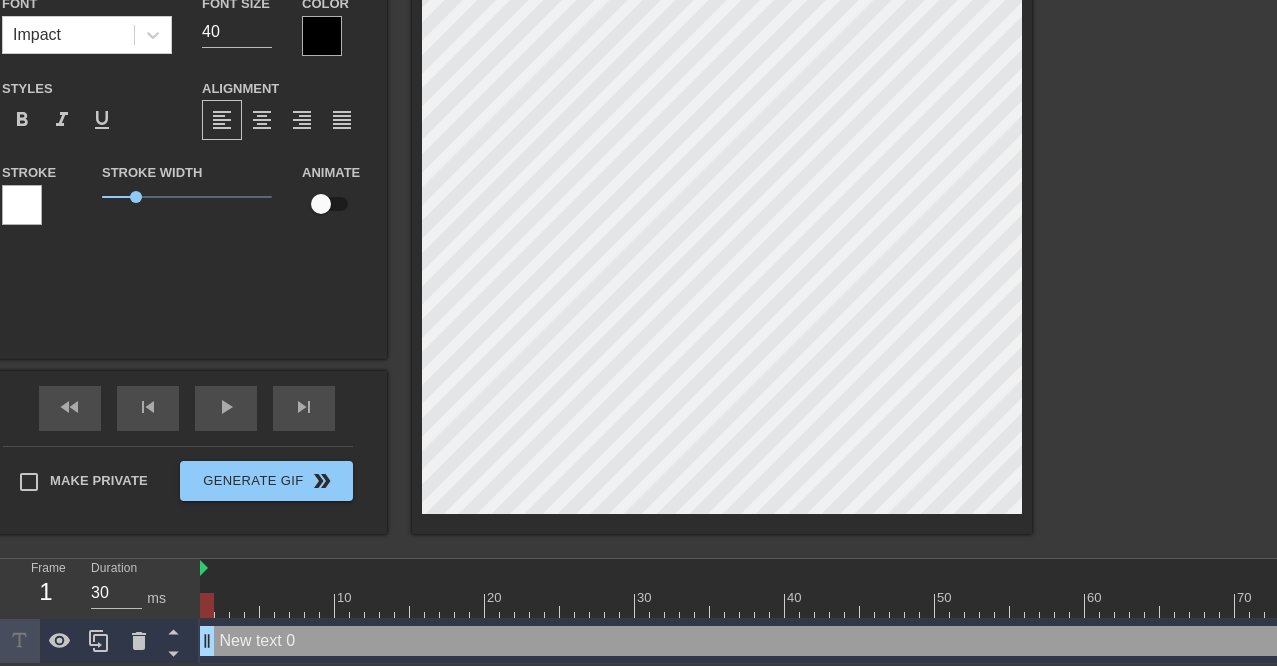 click on "New text 0 Font Impact Font Size 40 Color Styles format_bold format_italic format_underline Alignment format_align_left format_align_center format_align_right format_align_justify Stroke Stroke Width 1 Animate" at bounding box center (187, 152) 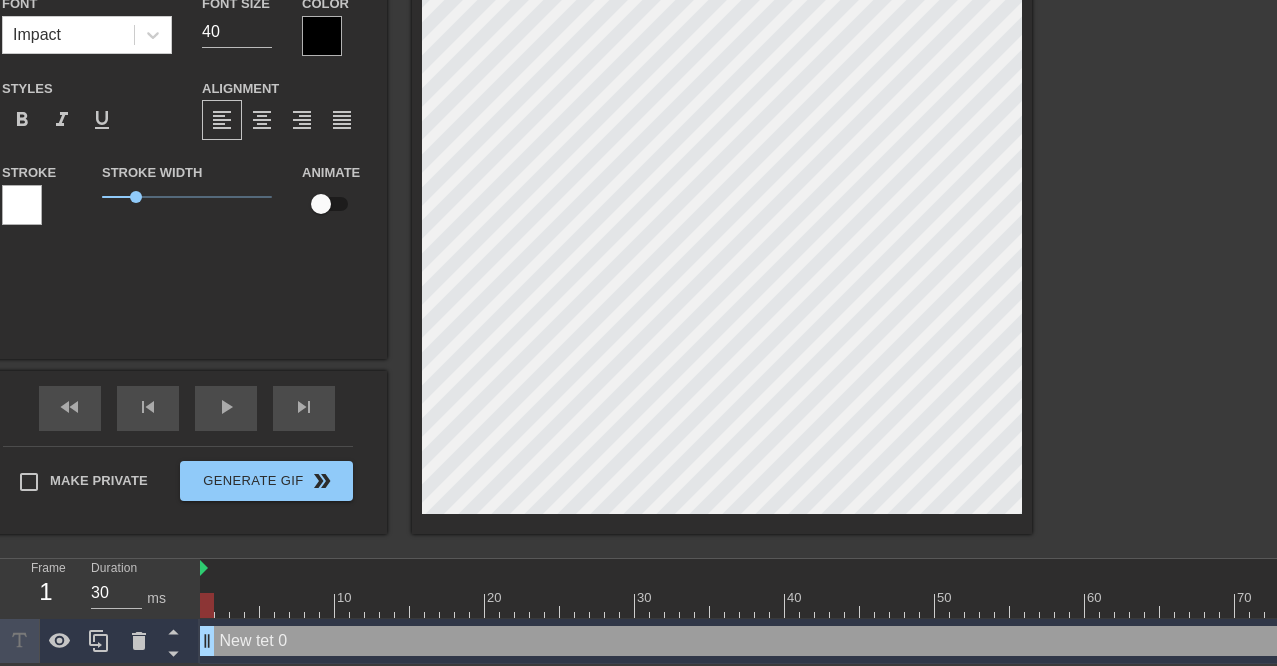 type on "New te=t 0" 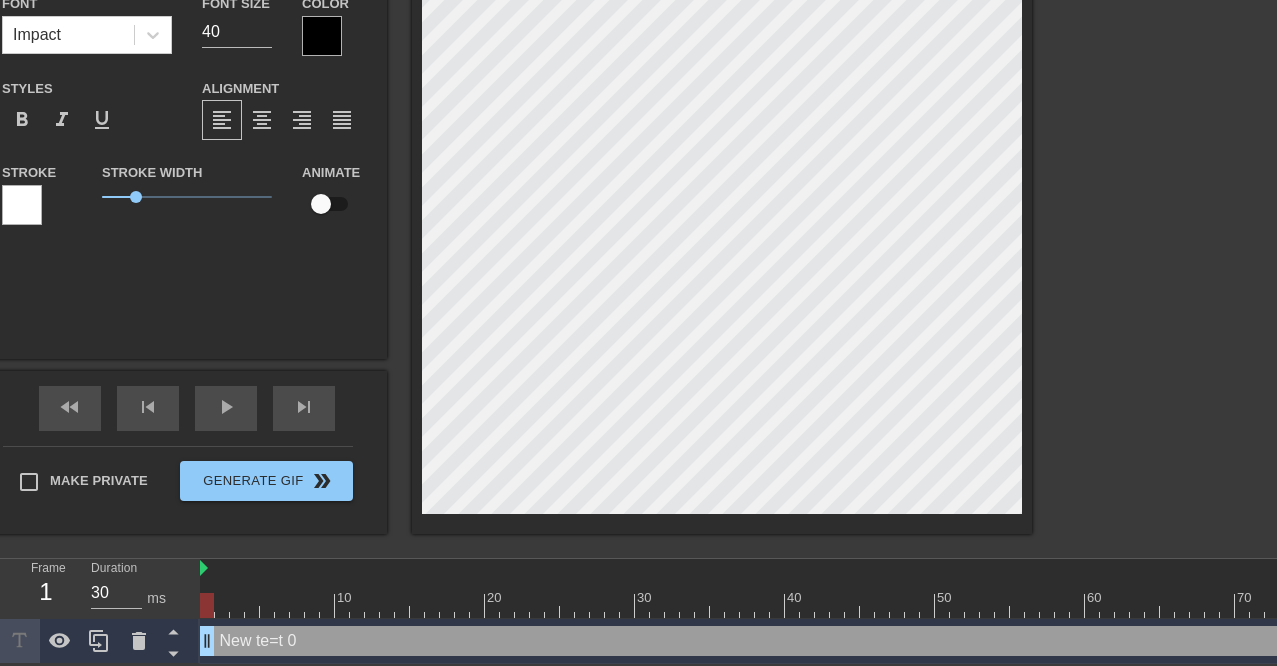 type on "New te=t 0" 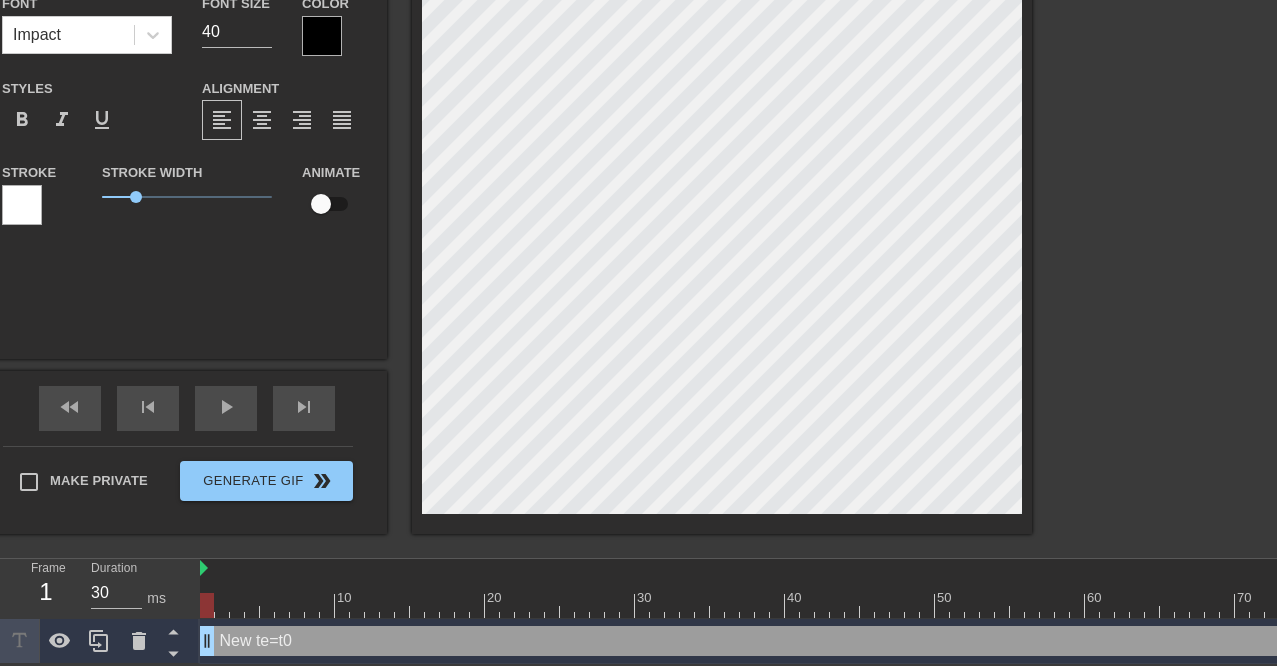type on "New te=t0" 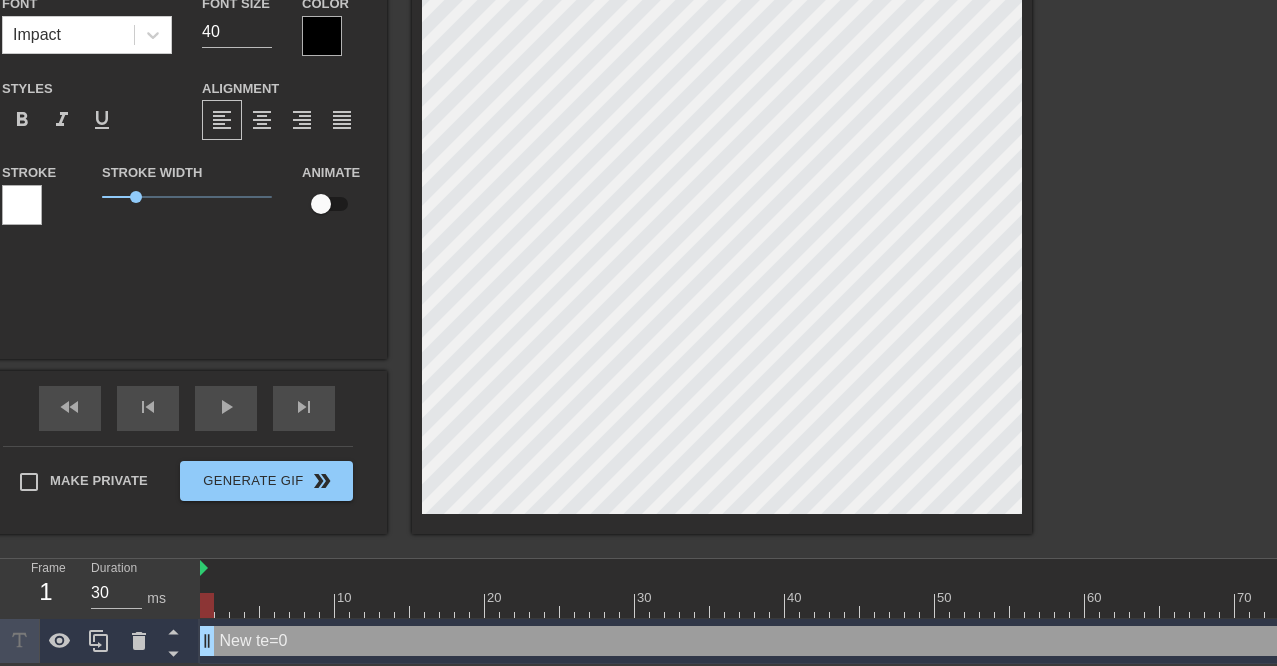 type on "New te0" 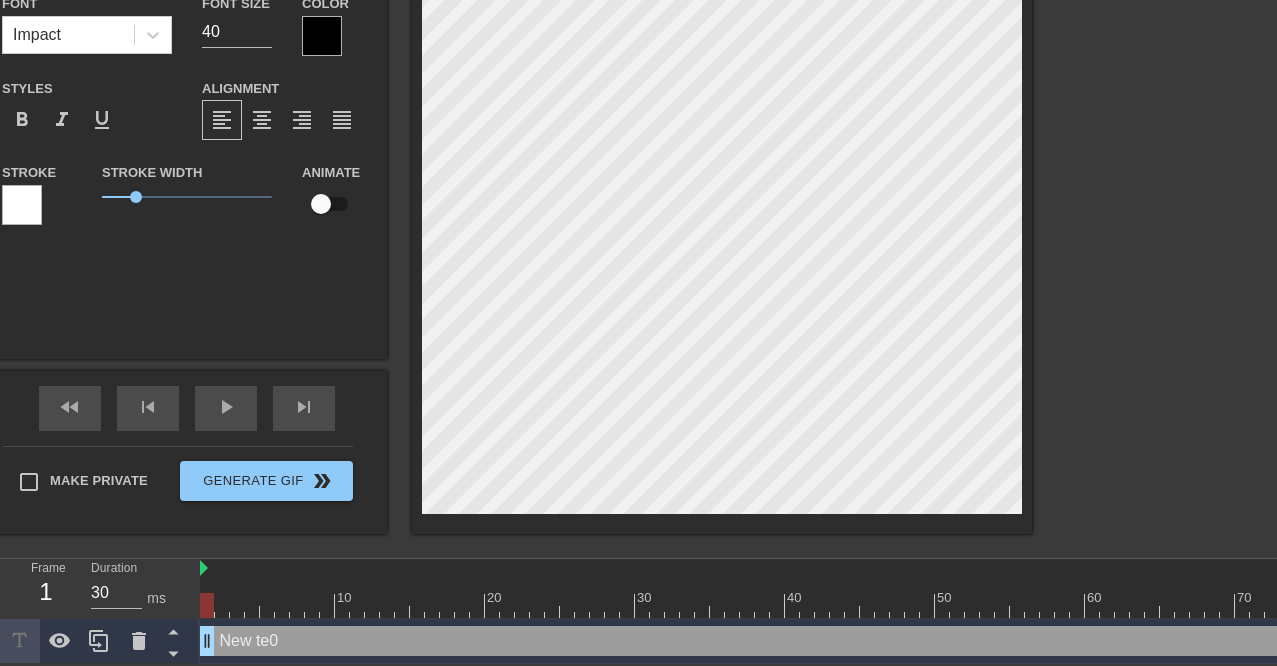type on "New t0" 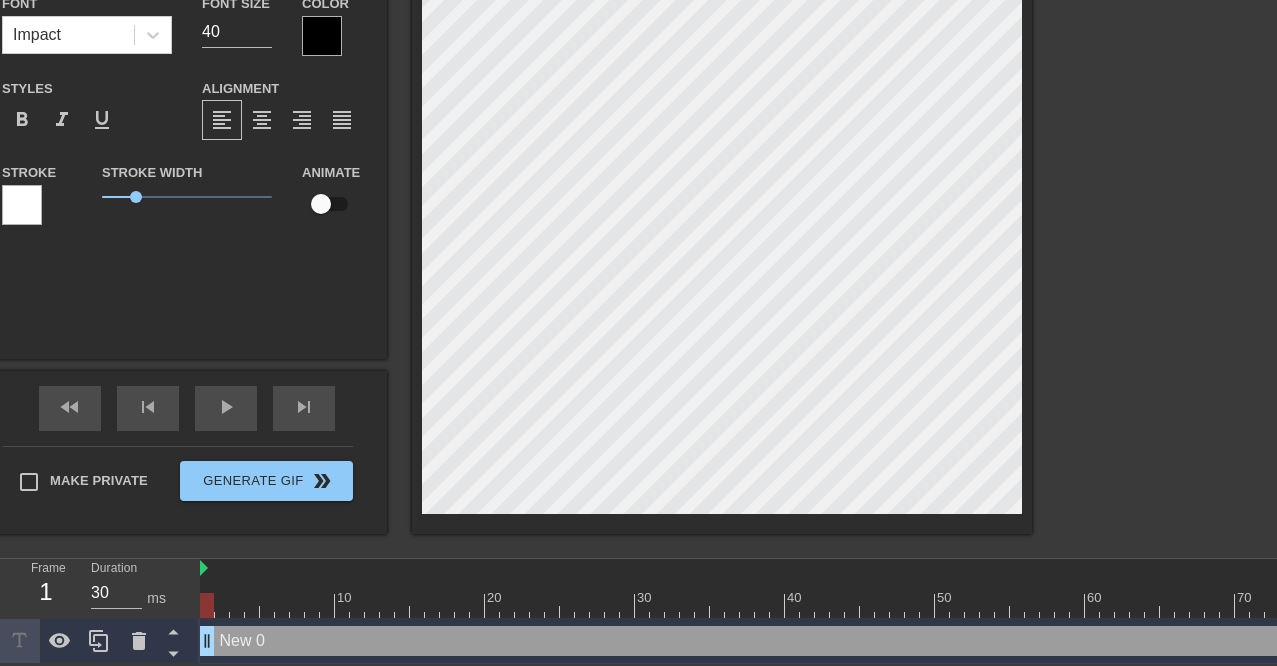 type on "New" 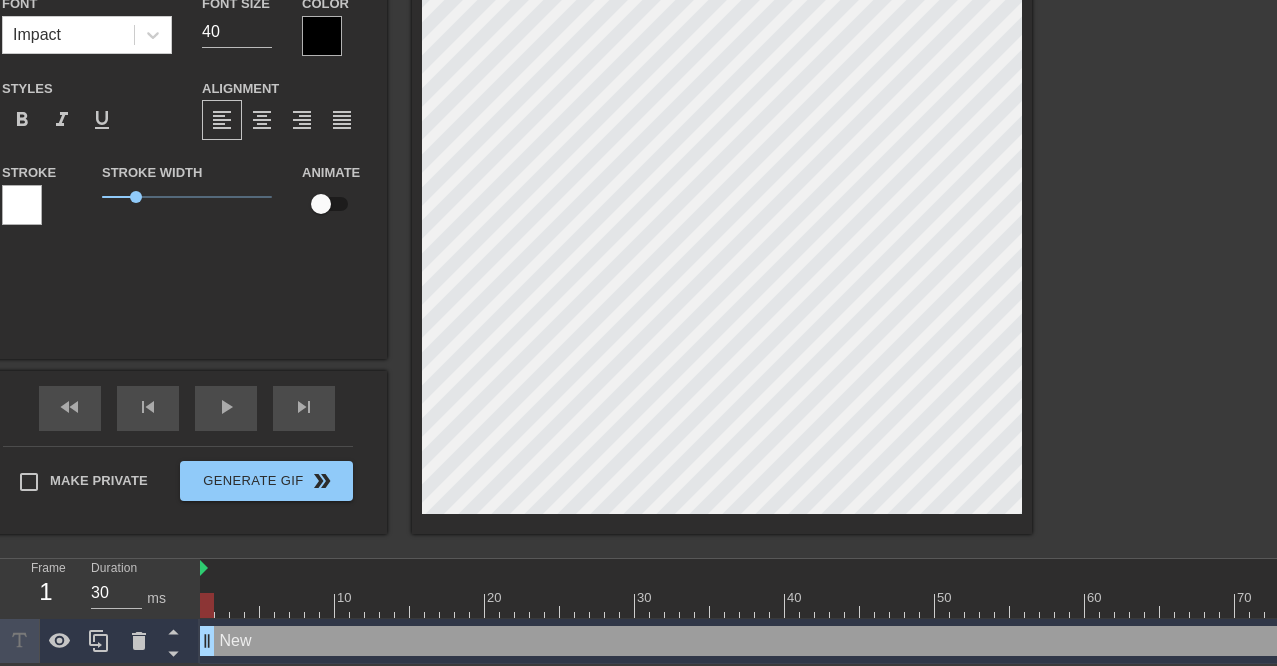 type on "New" 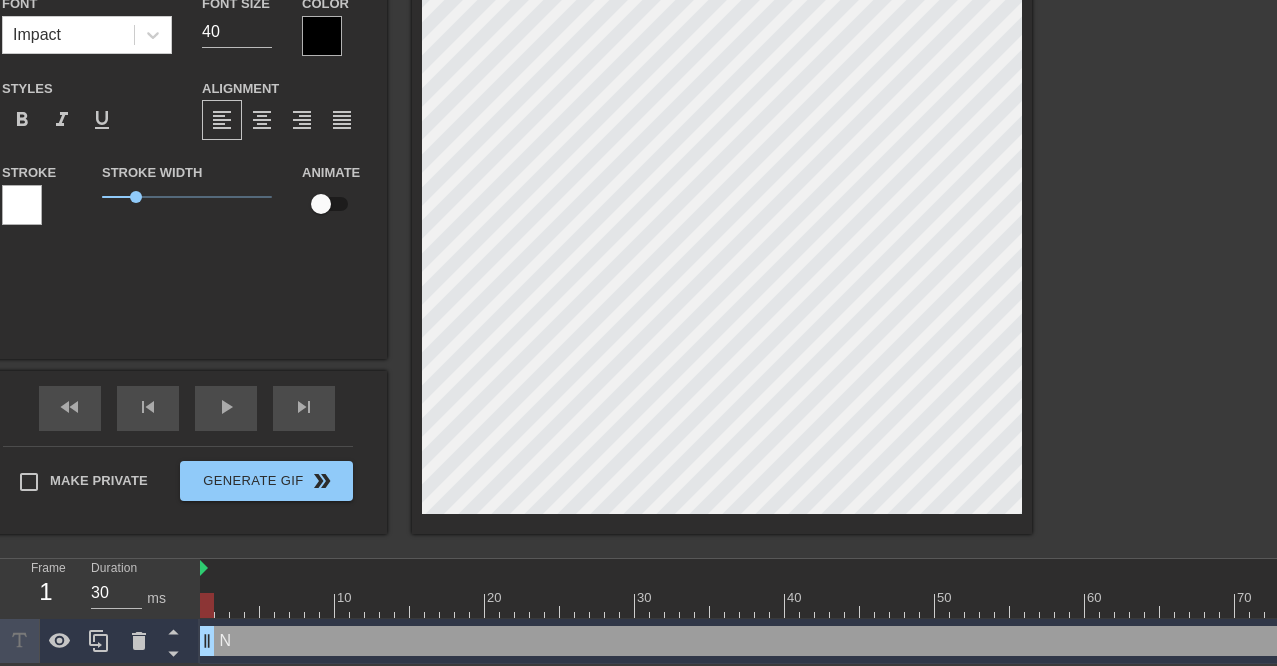 type 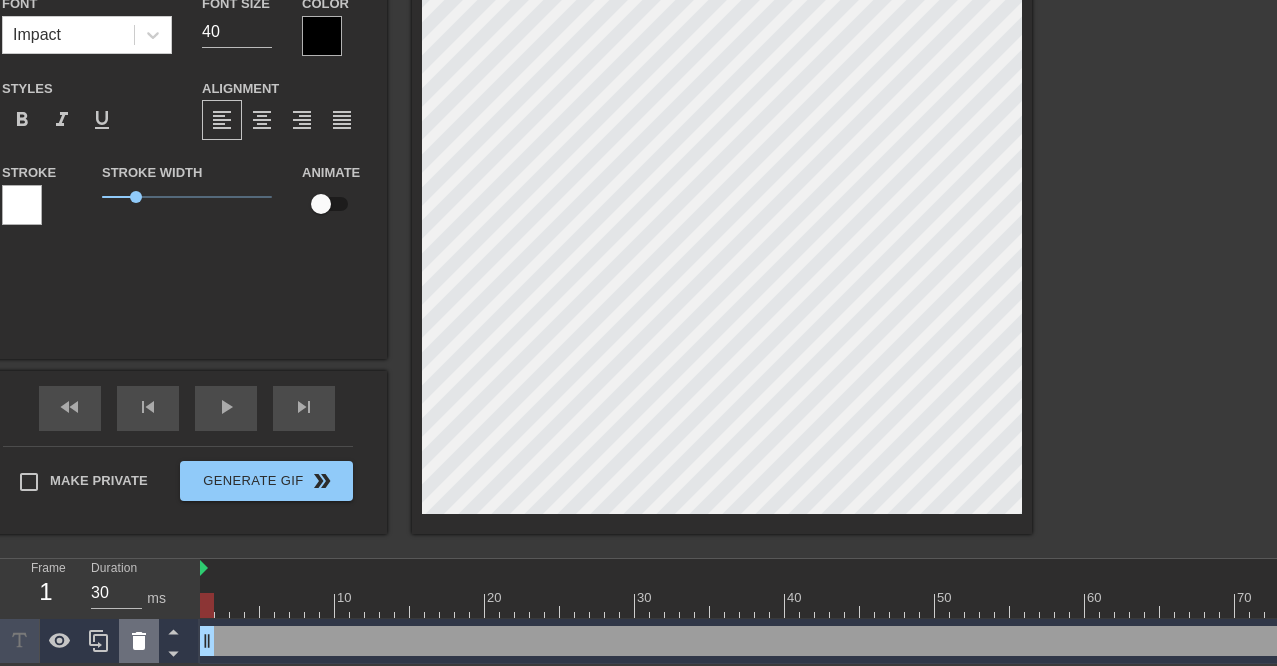 type 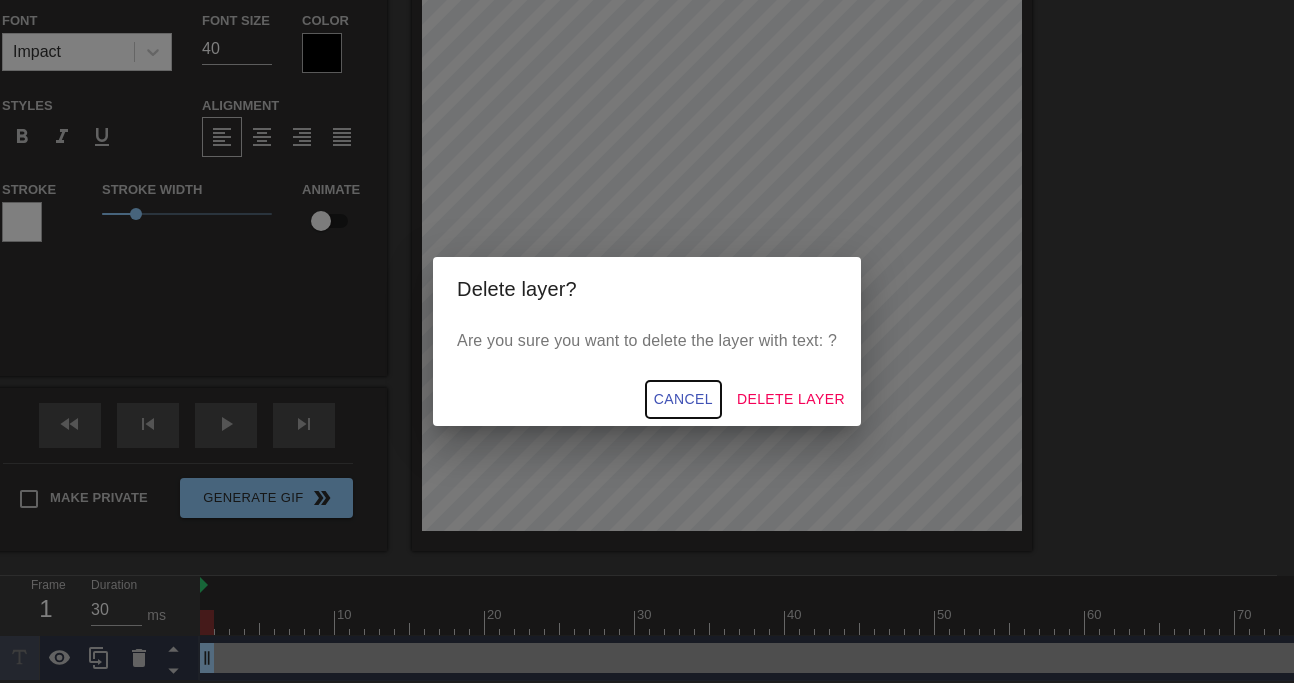 click on "Cancel" at bounding box center [683, 399] 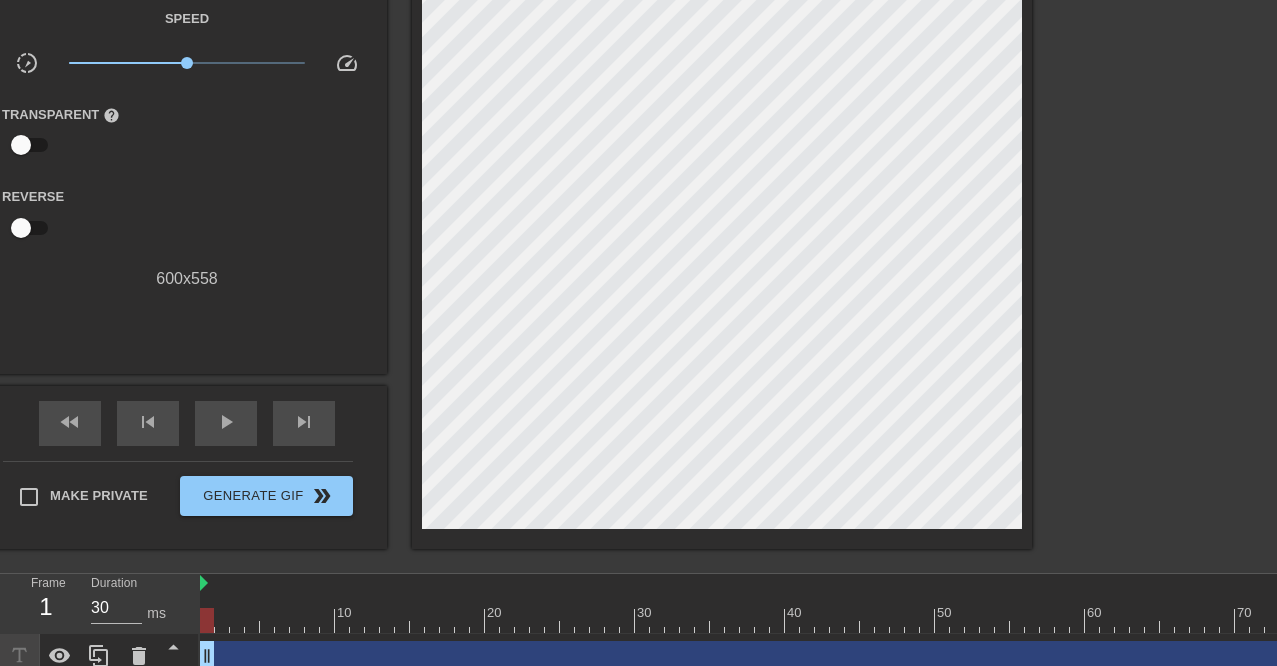 click on "Speed slow_motion_video x1.00 speed Transparent help Reverse 600  x  558" at bounding box center (187, 148) 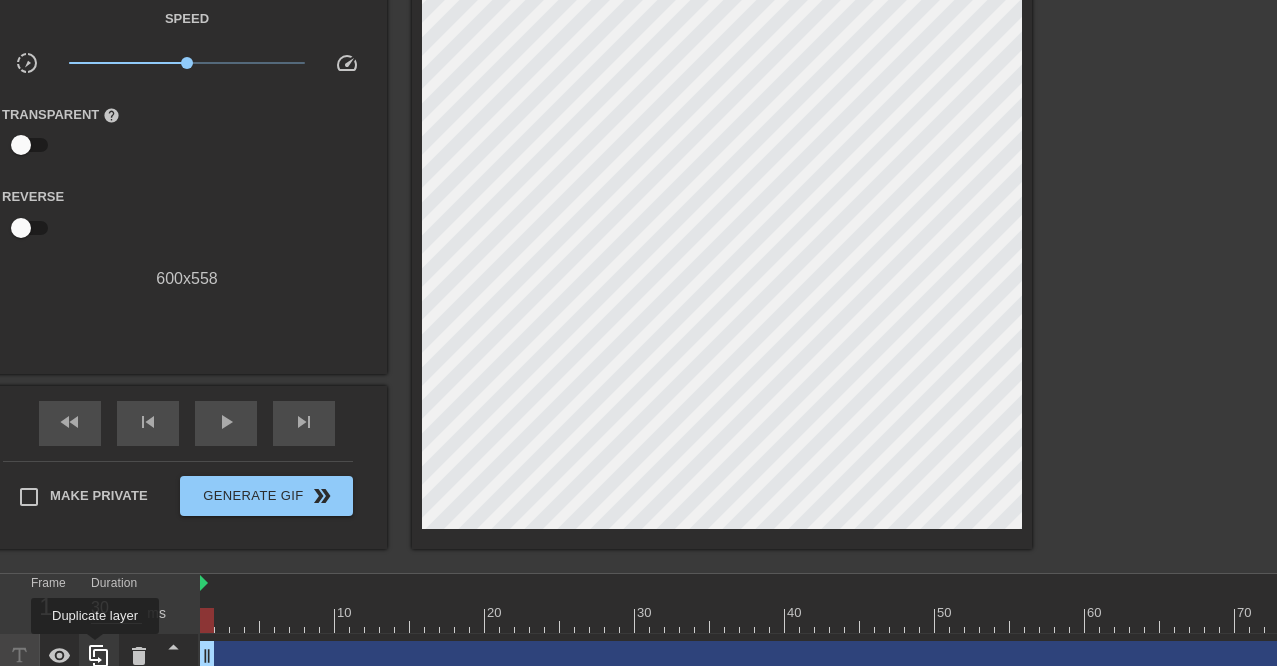 click 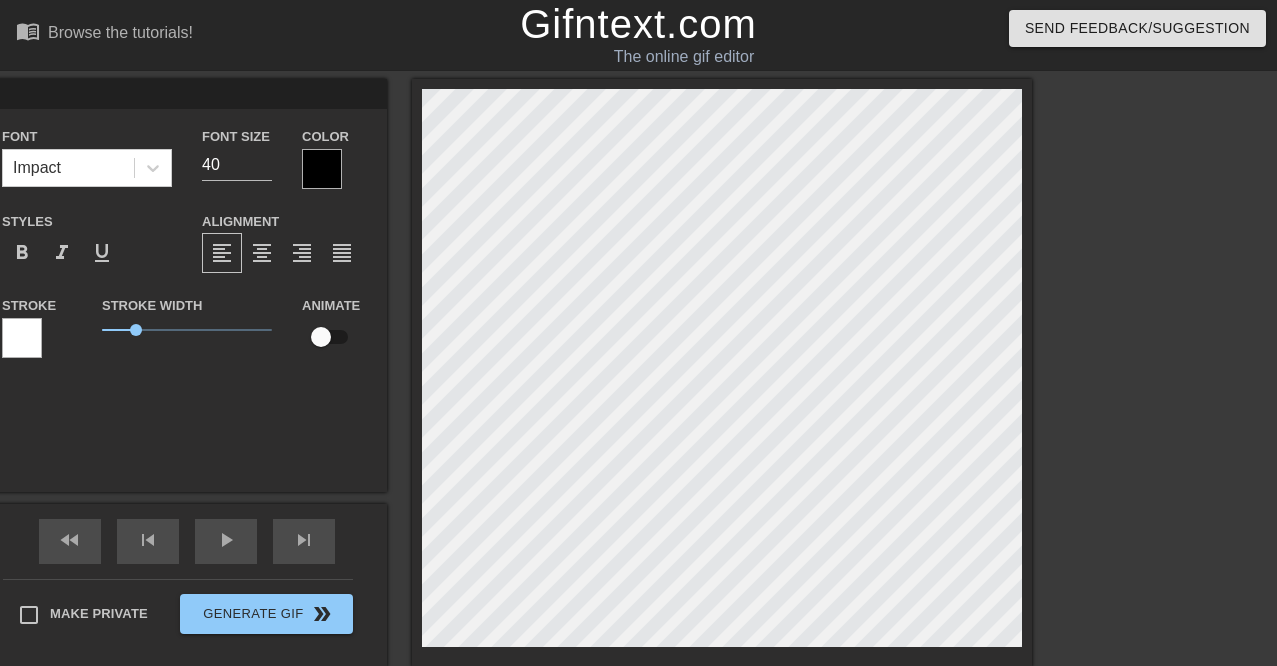 scroll, scrollTop: 180, scrollLeft: 0, axis: vertical 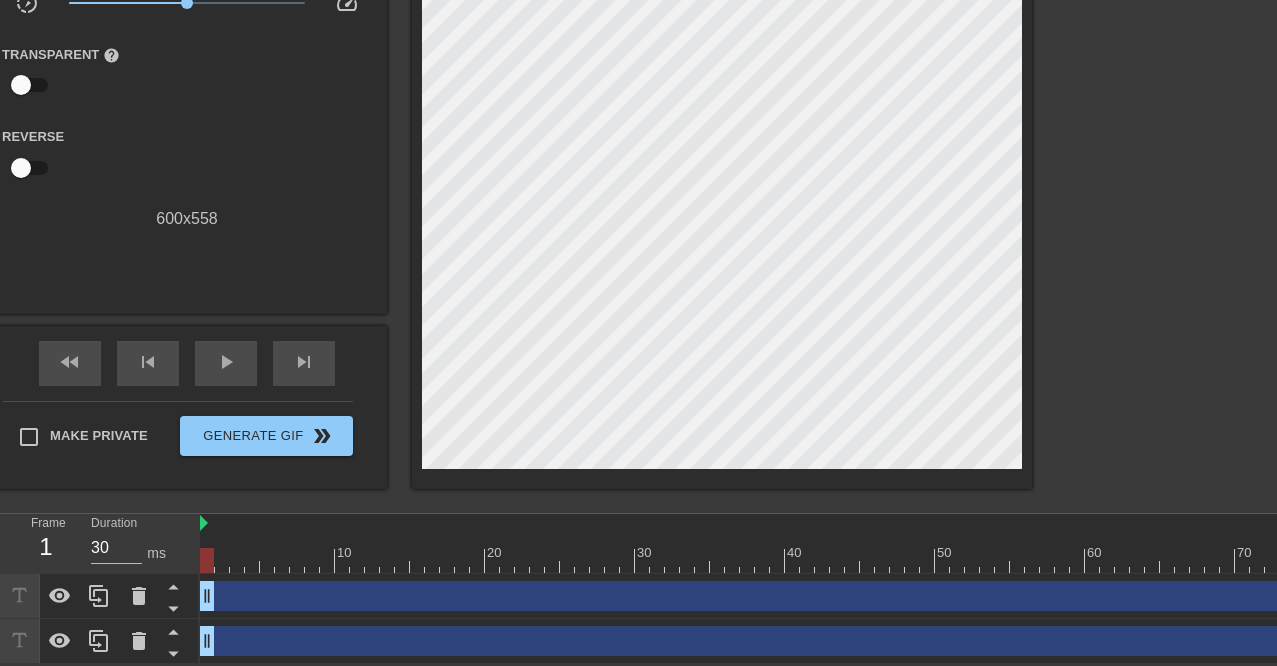 click on "title add_circle image add_circle crop photo_size_select_large help keyboard Gif Settings Speed slow_motion_video x1.00 speed Transparent help Reverse 600  x  558 fast_rewind skip_previous play_arrow skip_next Make Private Generate Gif double_arrow" at bounding box center (476, 201) 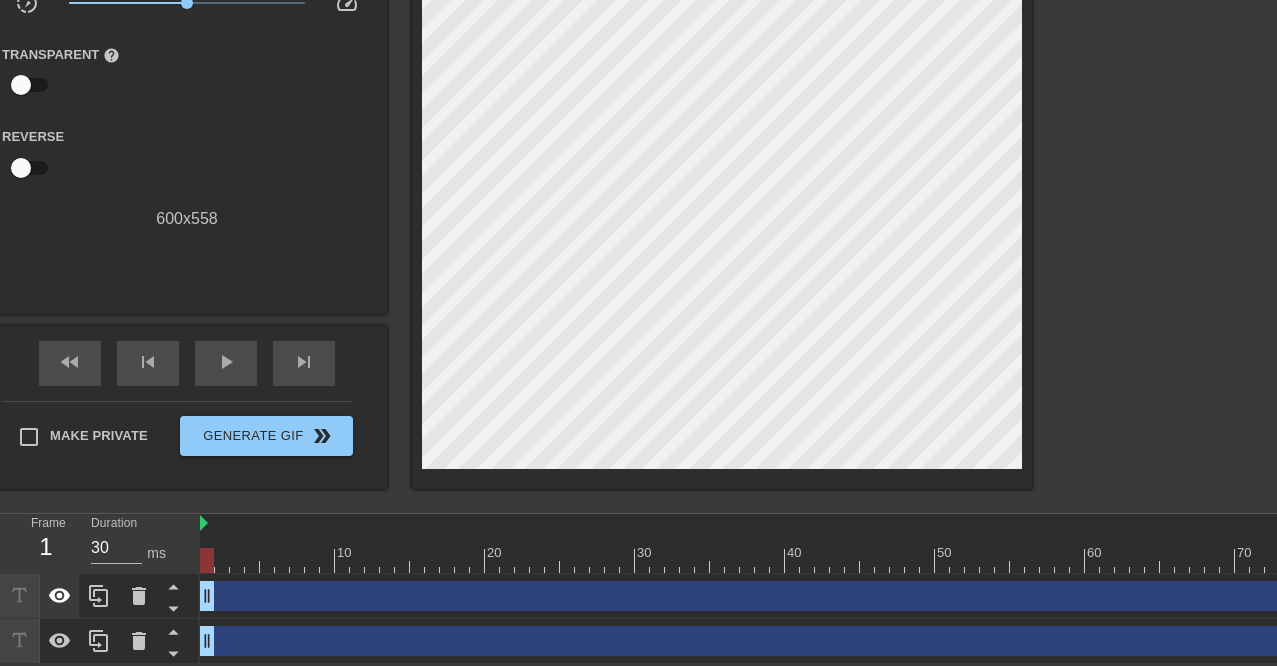 click 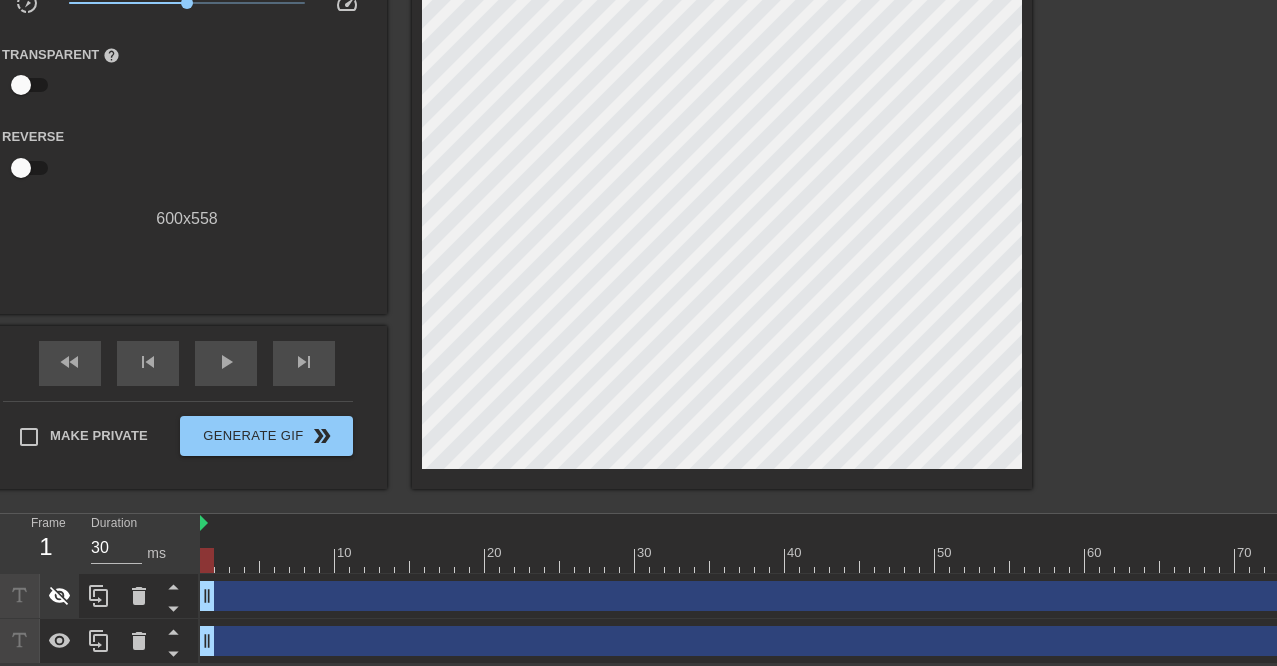 click 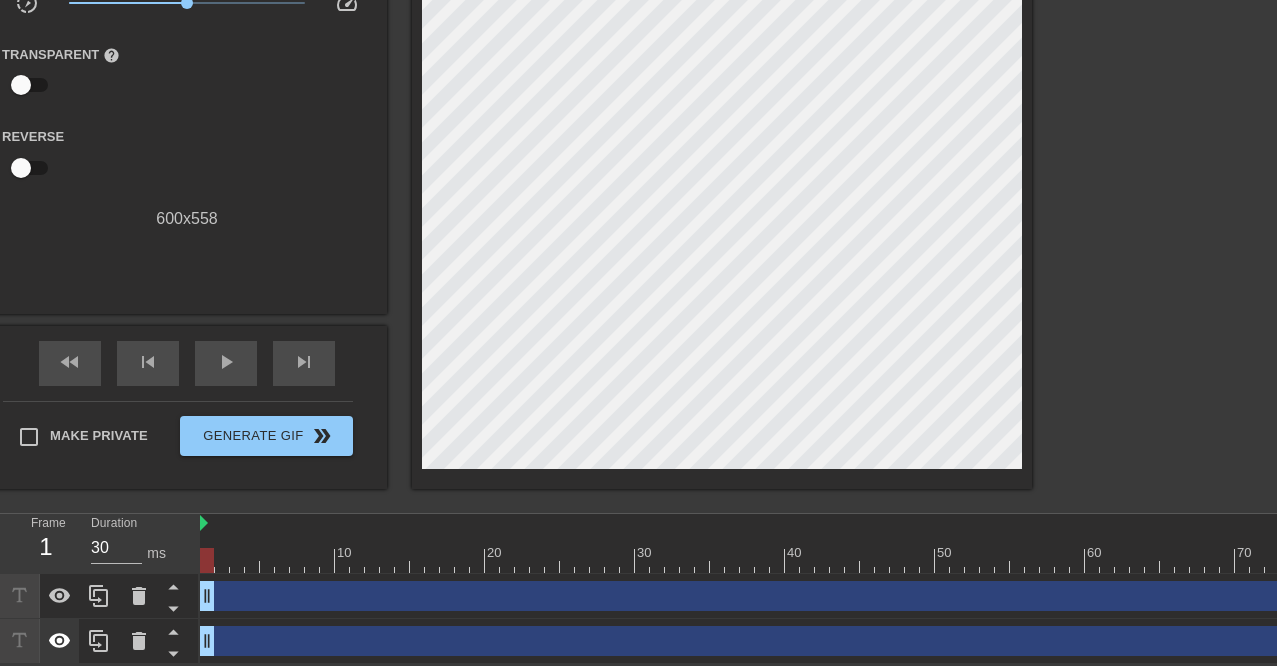 click at bounding box center (60, 641) 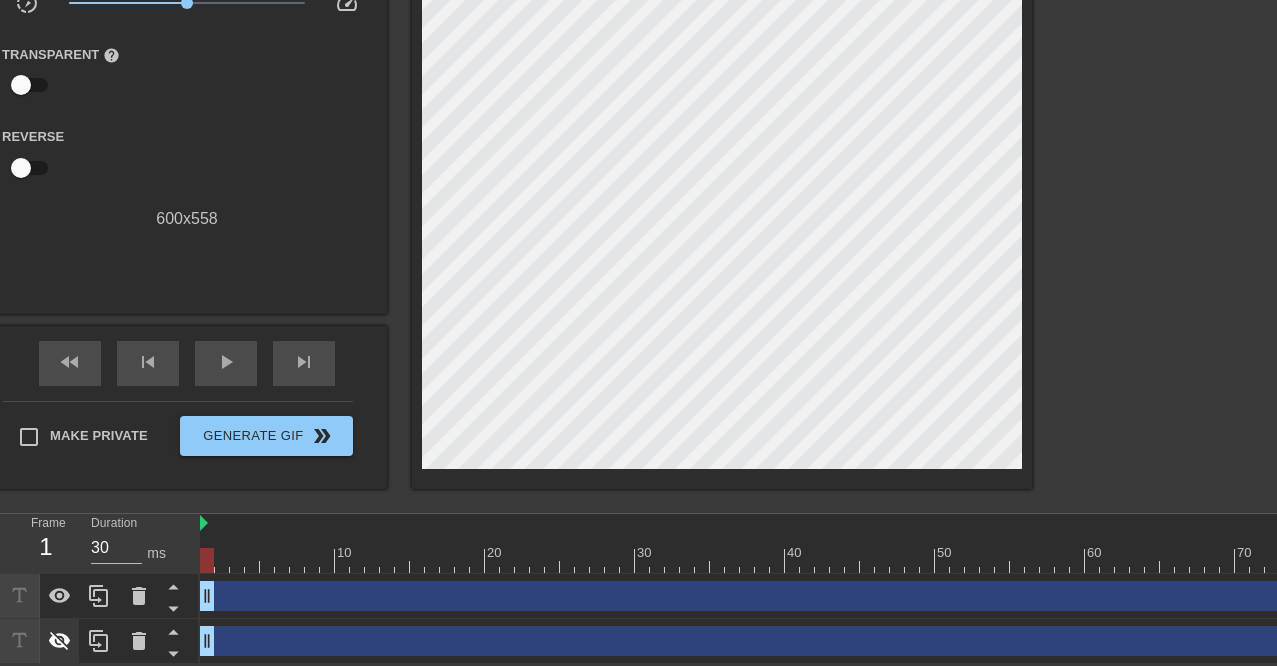 click at bounding box center [60, 641] 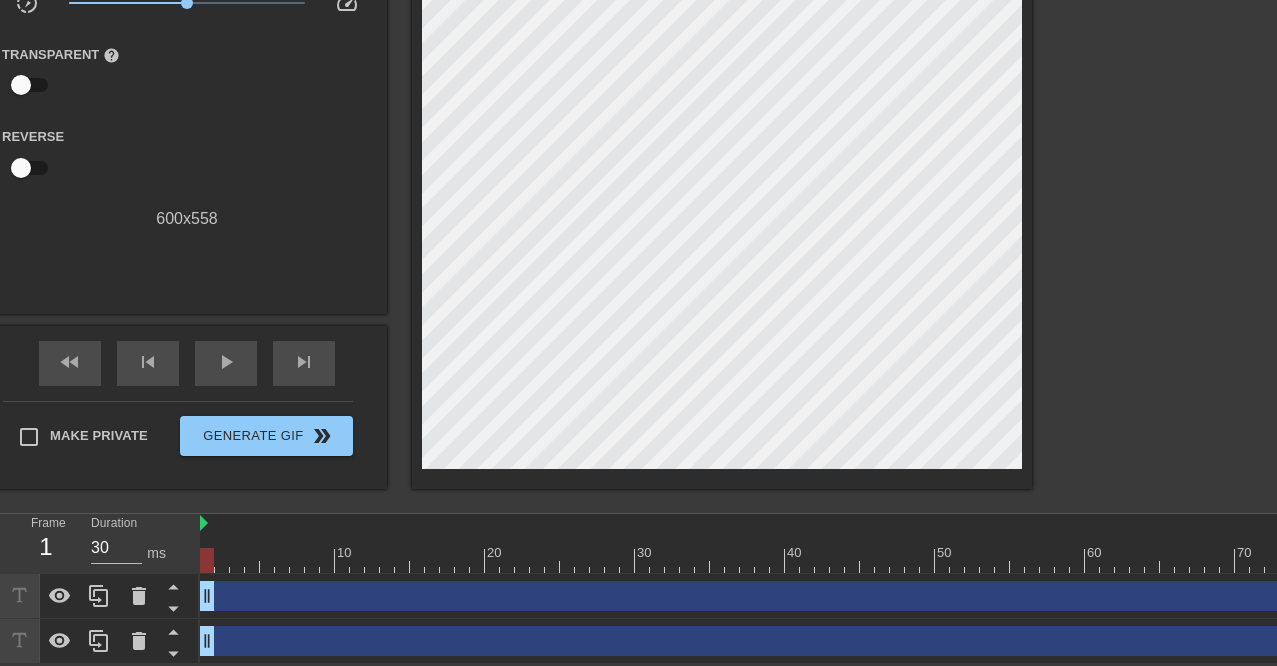 click on "drag_handle drag_handle" at bounding box center (2637, 641) 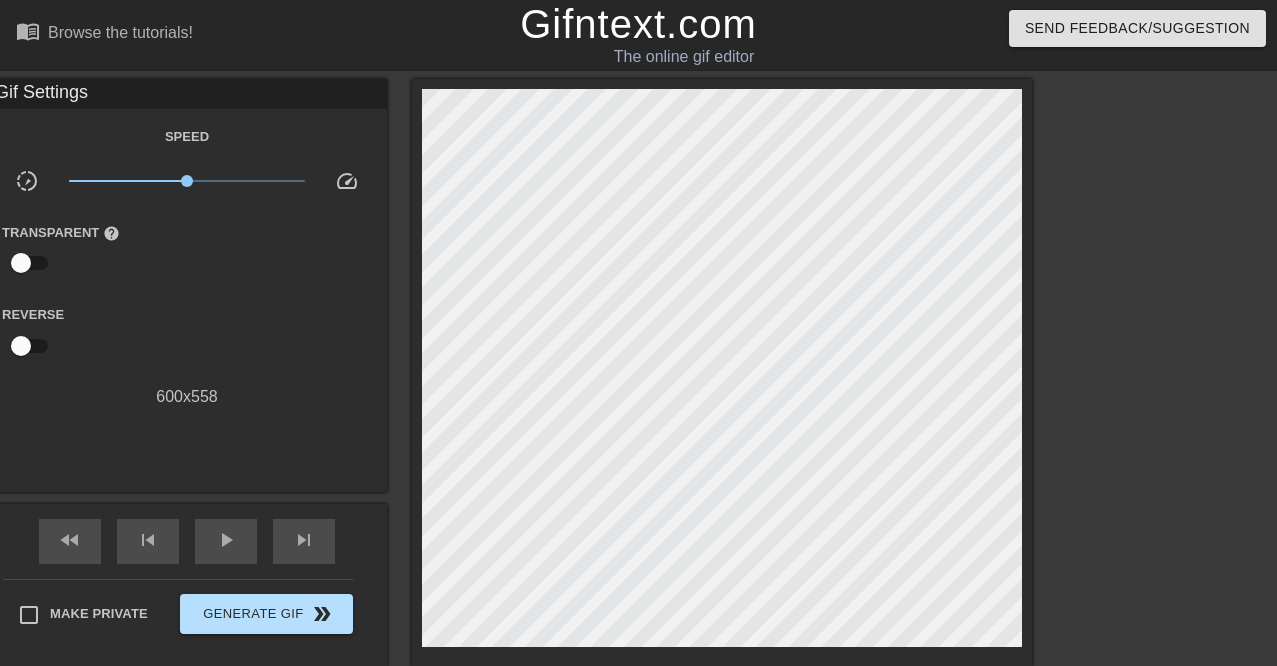 scroll, scrollTop: 180, scrollLeft: 0, axis: vertical 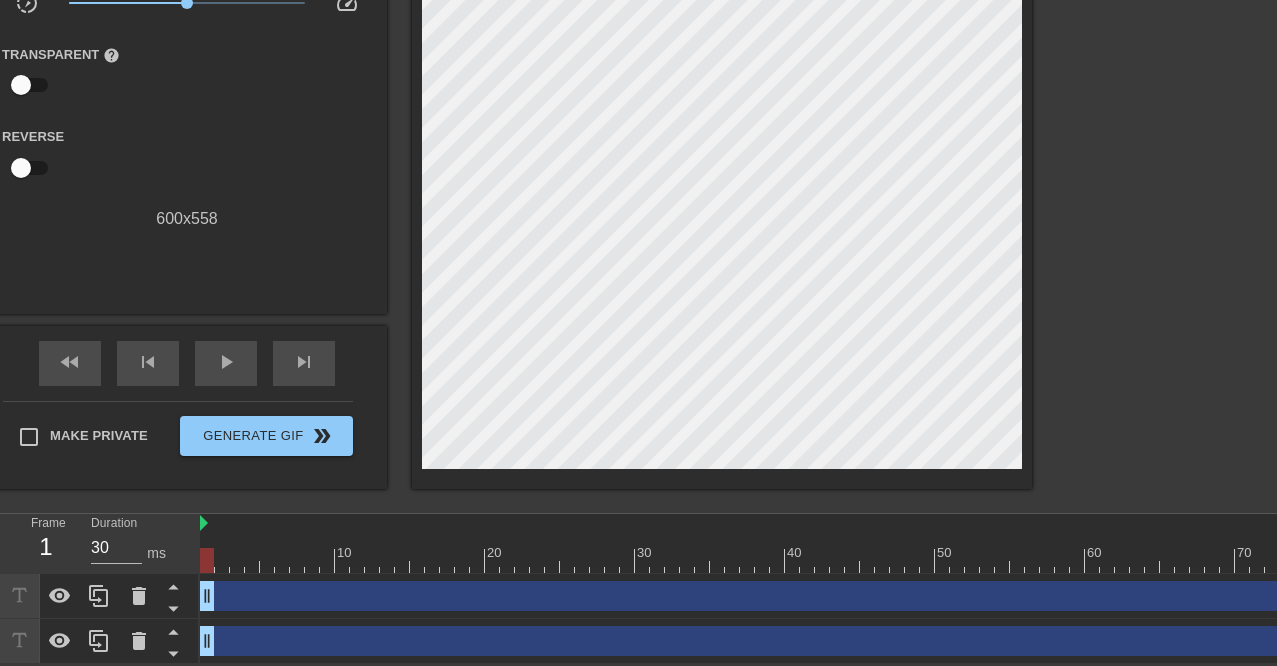 click on "drag_handle drag_handle" at bounding box center [2637, 641] 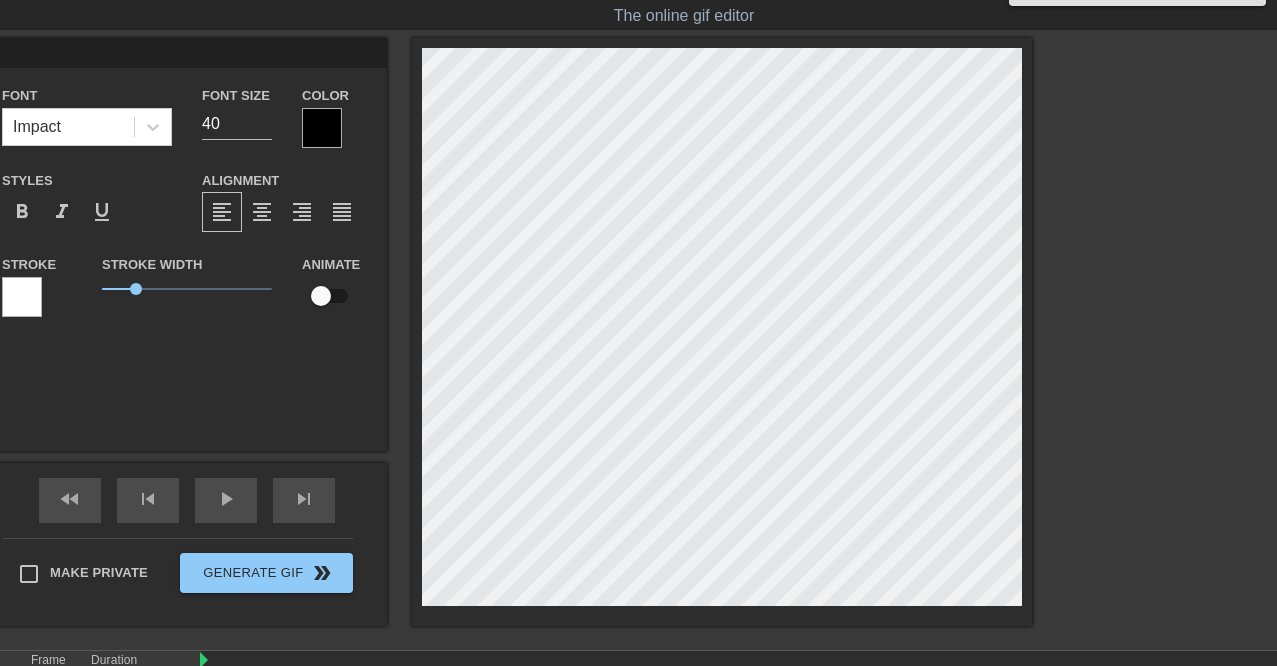 scroll, scrollTop: 0, scrollLeft: 0, axis: both 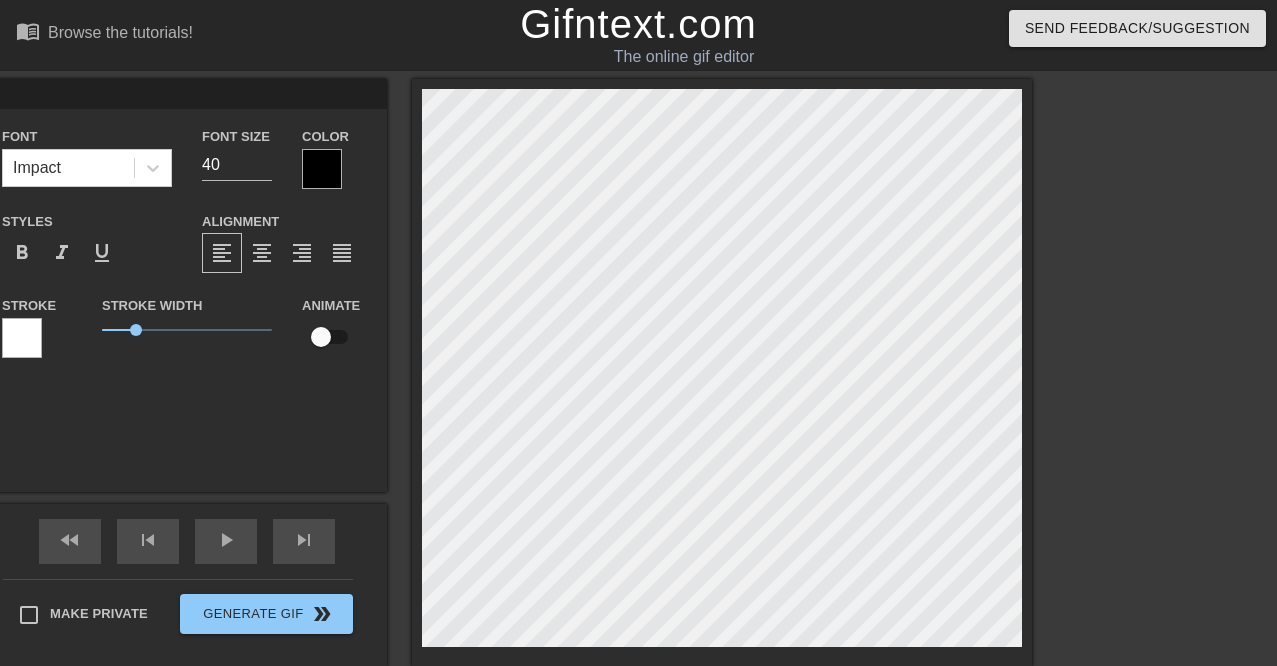 click at bounding box center [22, 338] 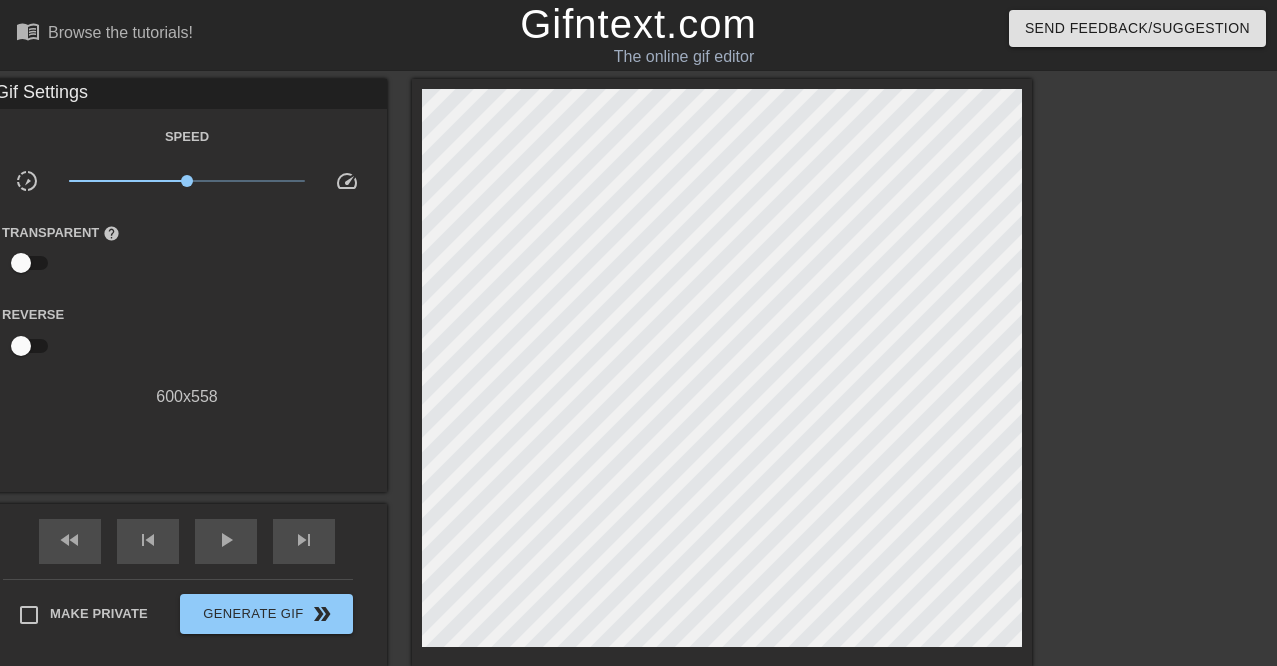 scroll, scrollTop: 180, scrollLeft: 0, axis: vertical 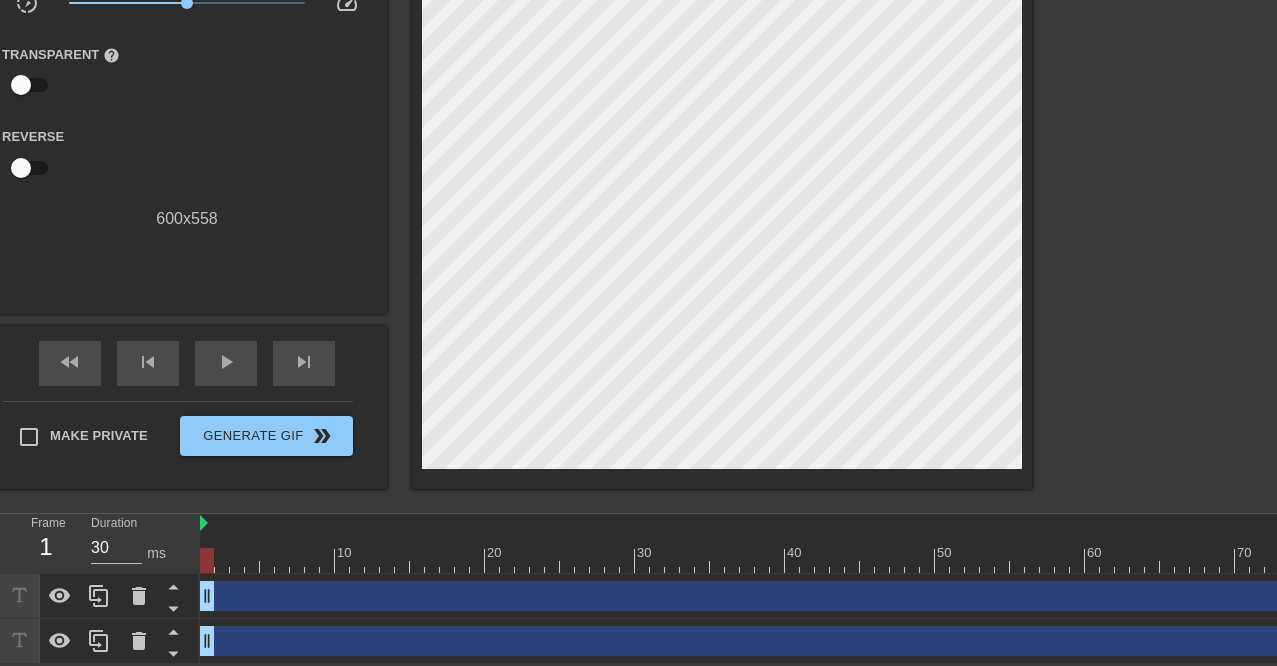 click on "drag_handle drag_handle" at bounding box center (2637, 641) 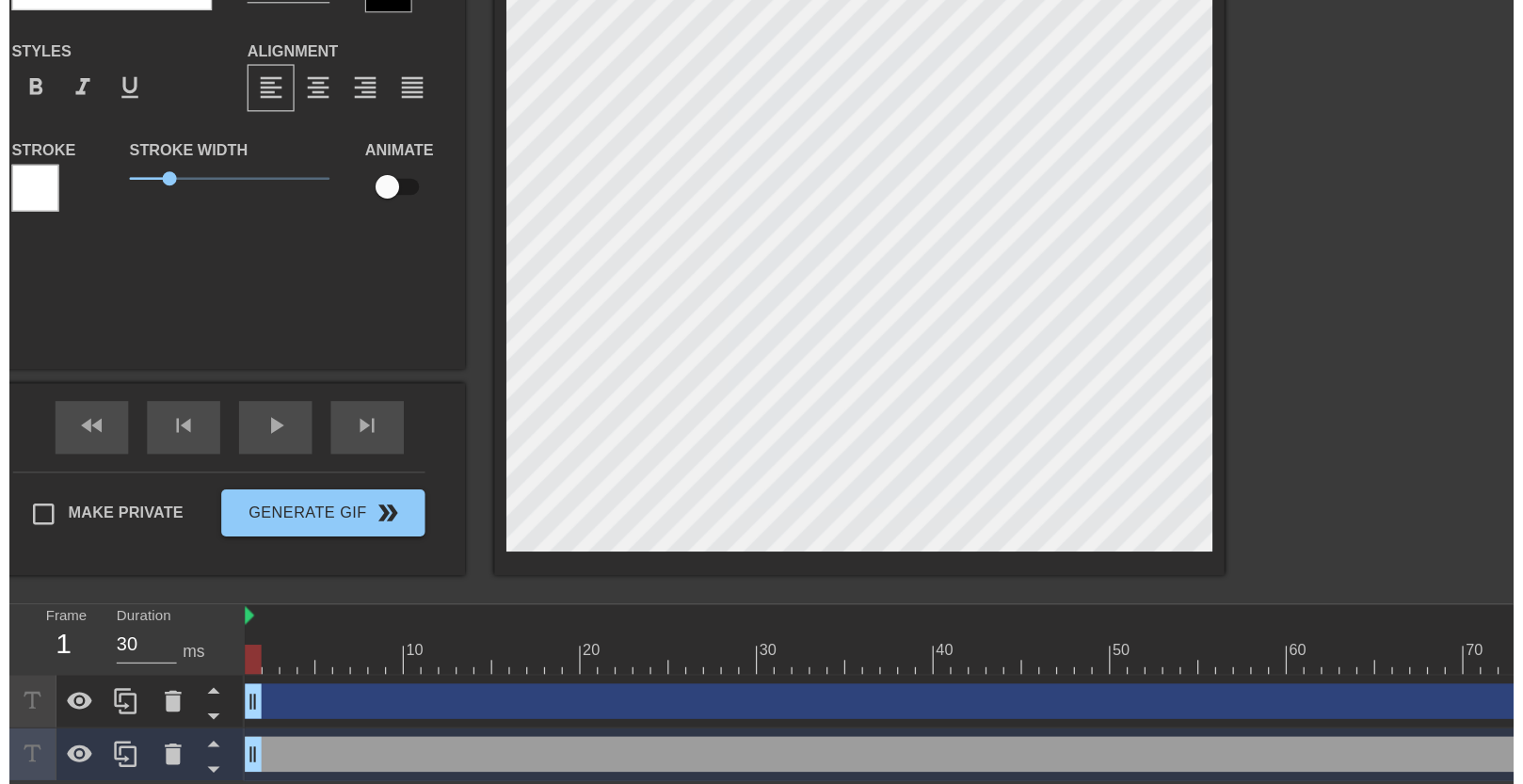 scroll, scrollTop: 0, scrollLeft: 0, axis: both 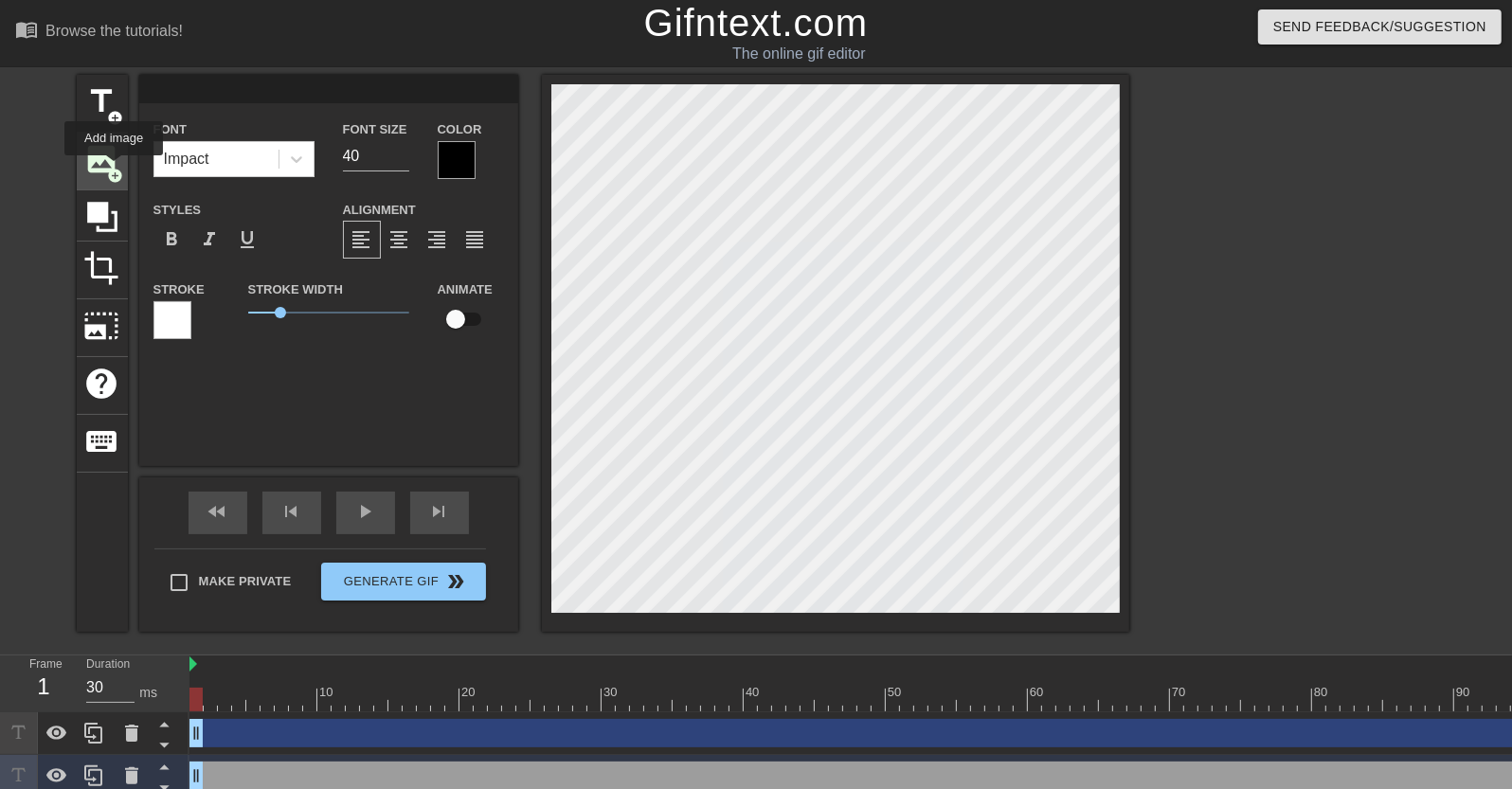 click on "add_circle" at bounding box center [116, 175] 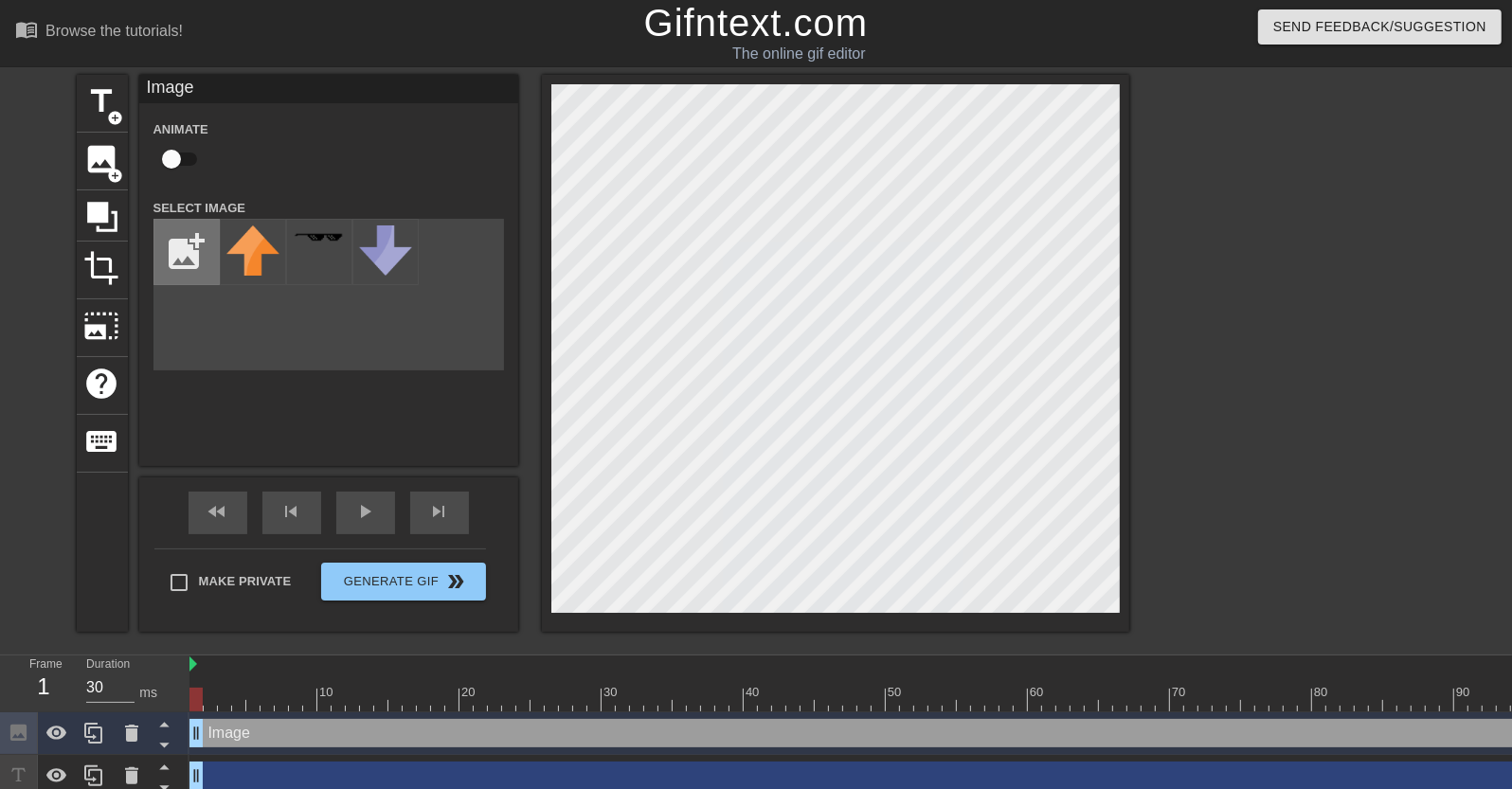 click at bounding box center [187, 252] 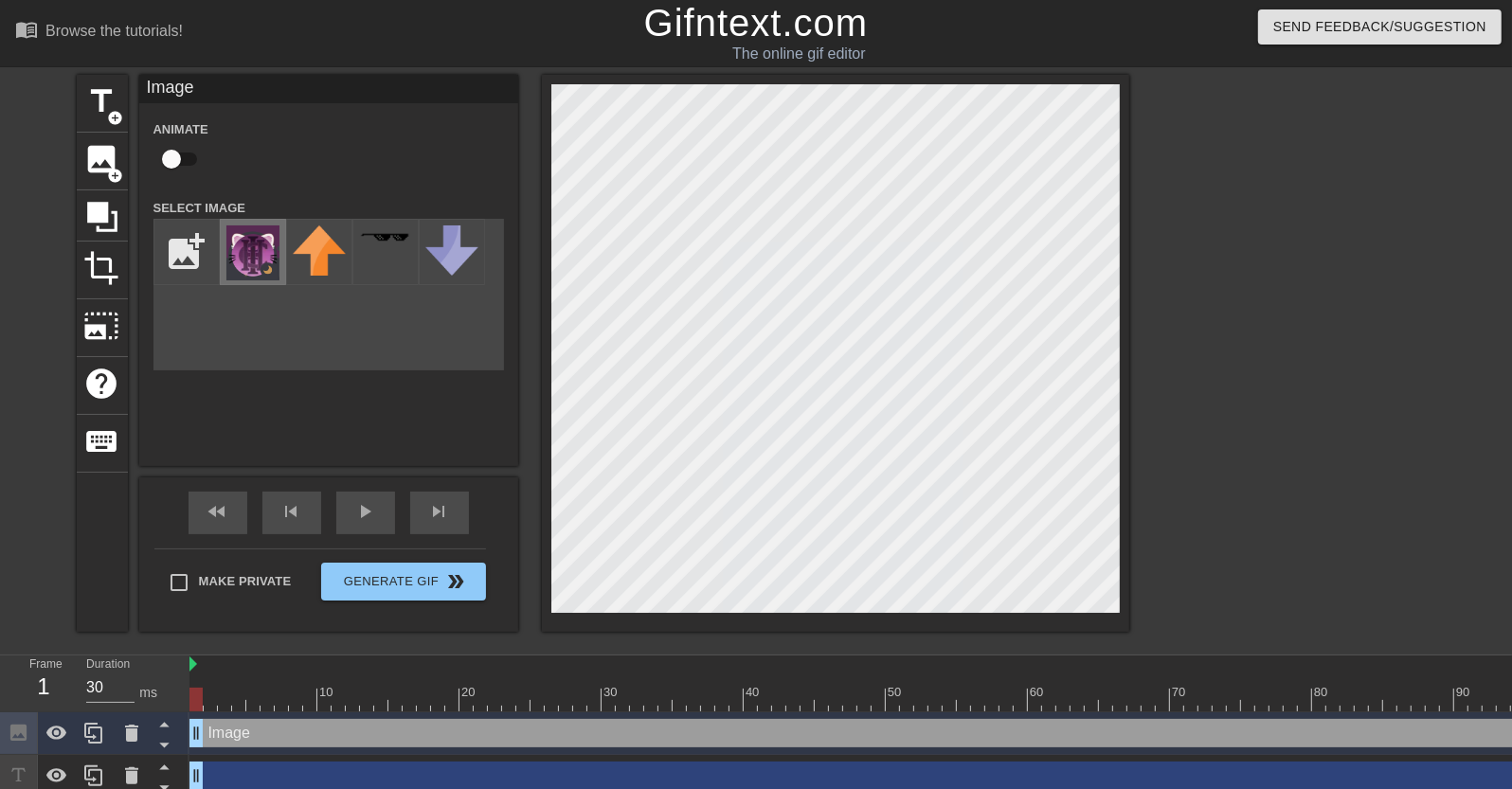 click at bounding box center [253, 253] 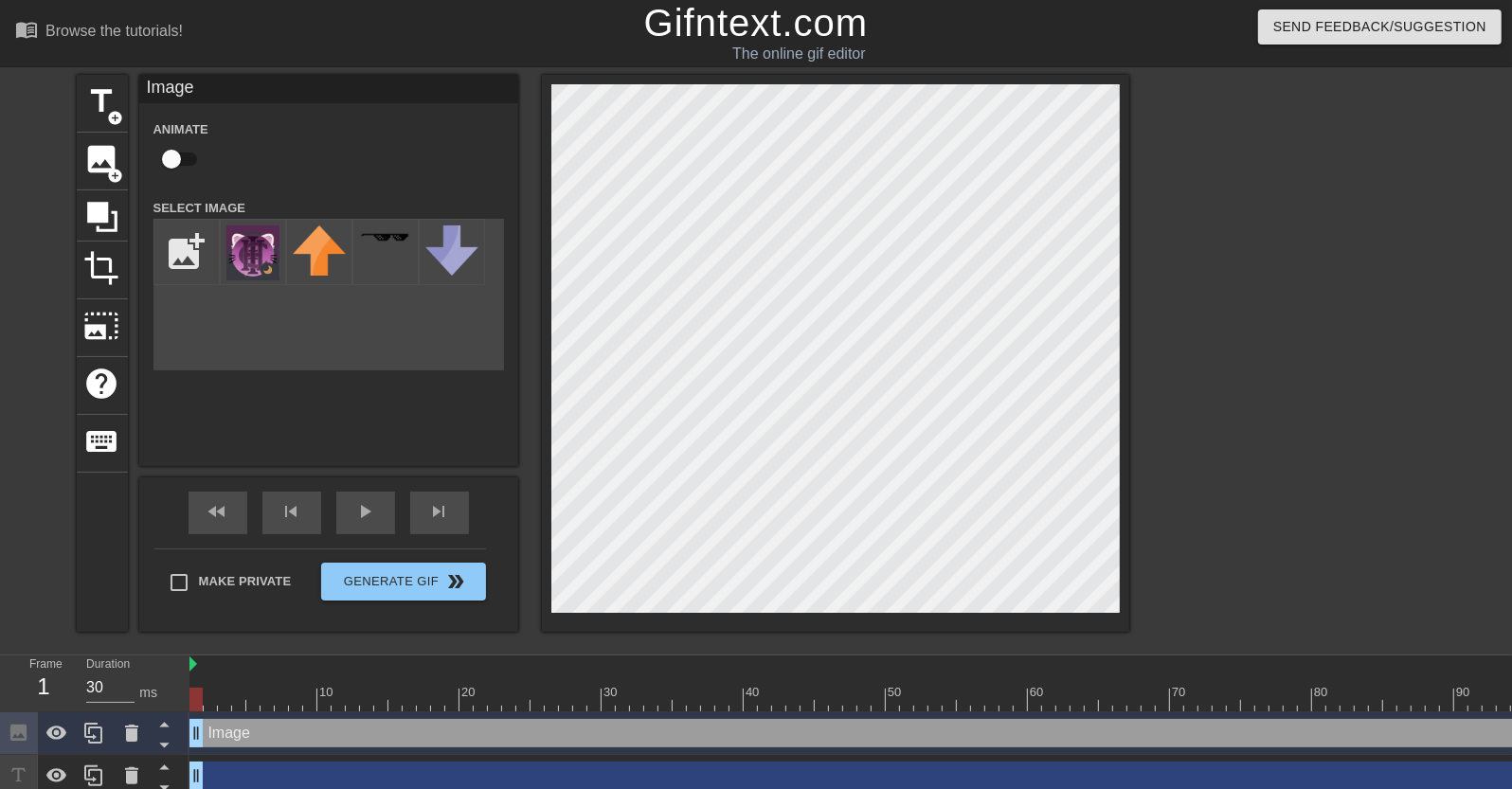 click on "Image drag_handle drag_handle" at bounding box center [2498, 733] 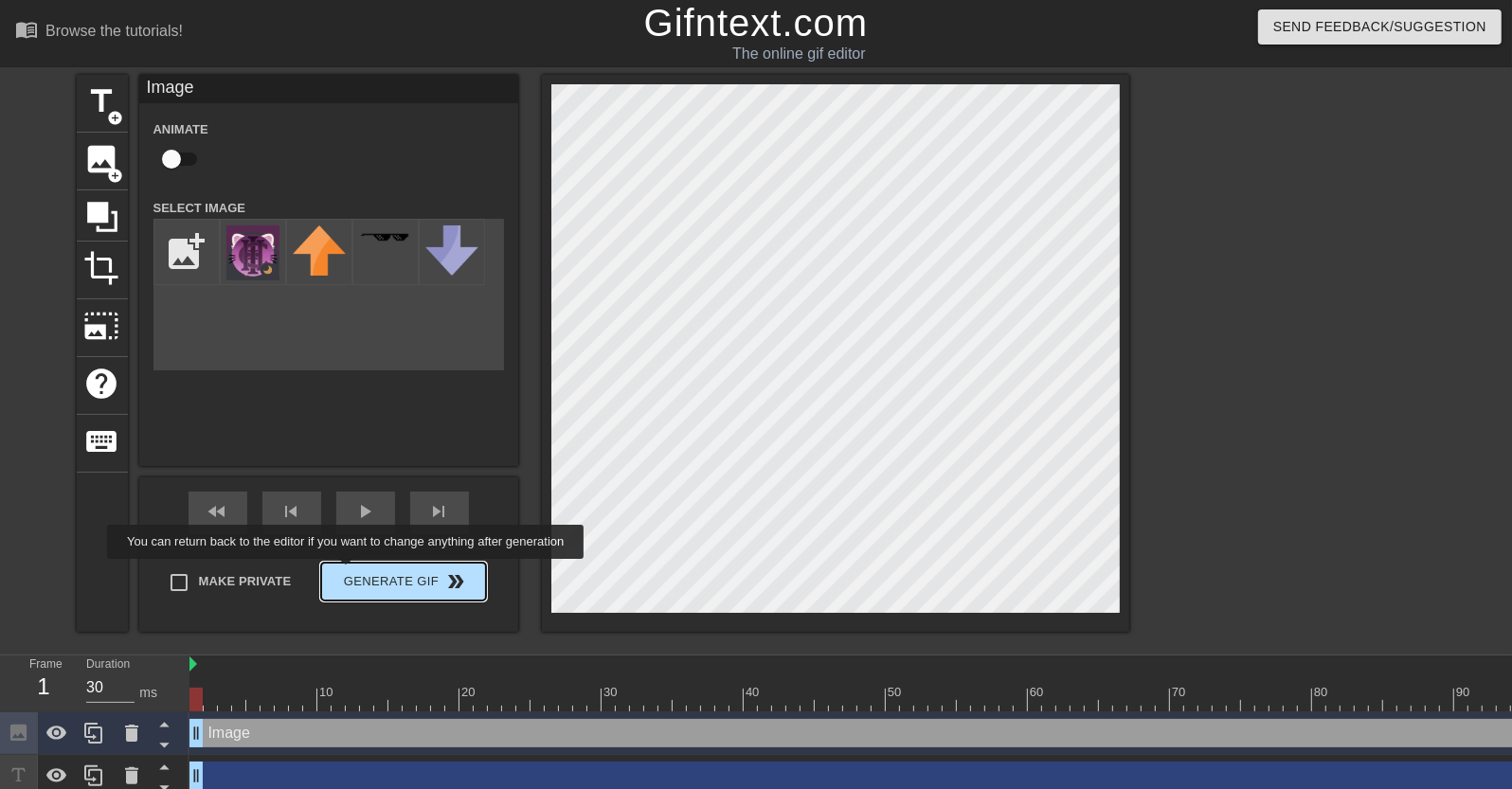 click on "Generate Gif double_arrow" at bounding box center [403, 582] 